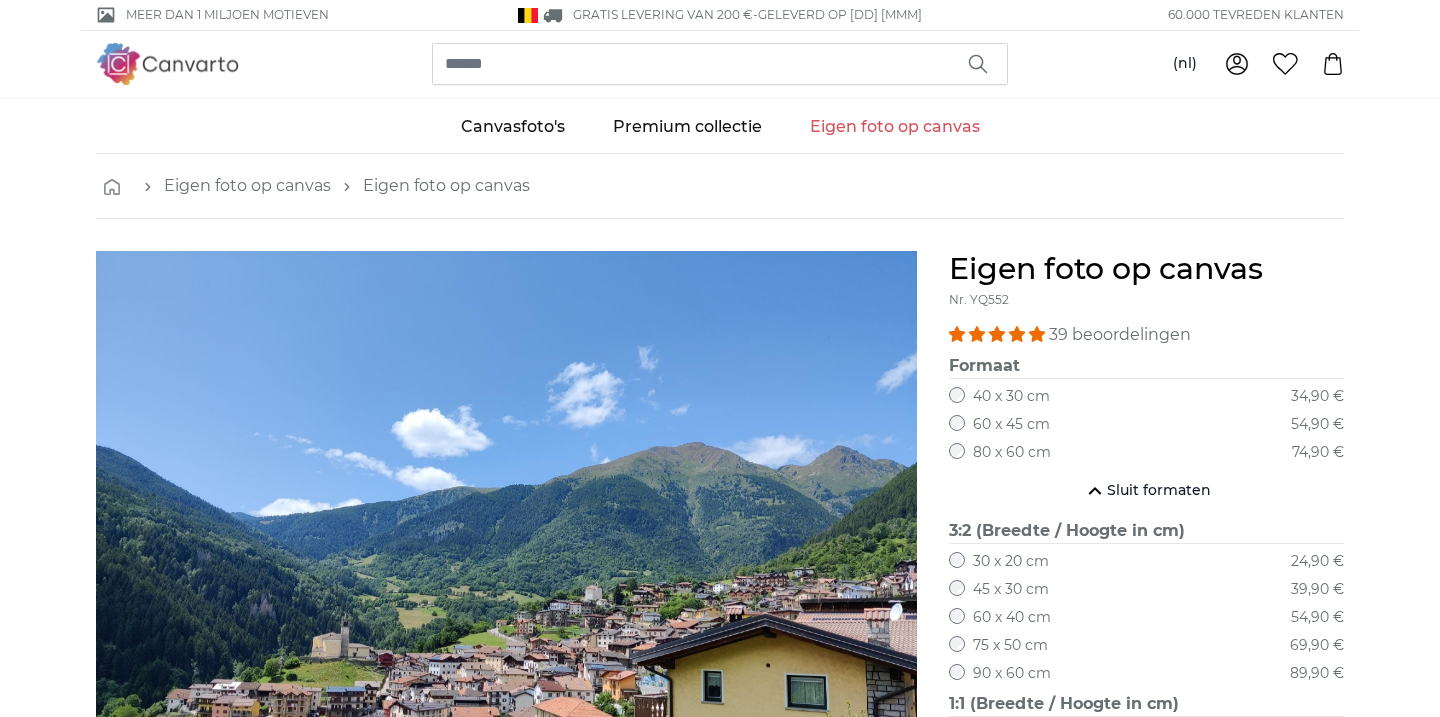 scroll, scrollTop: 121, scrollLeft: 0, axis: vertical 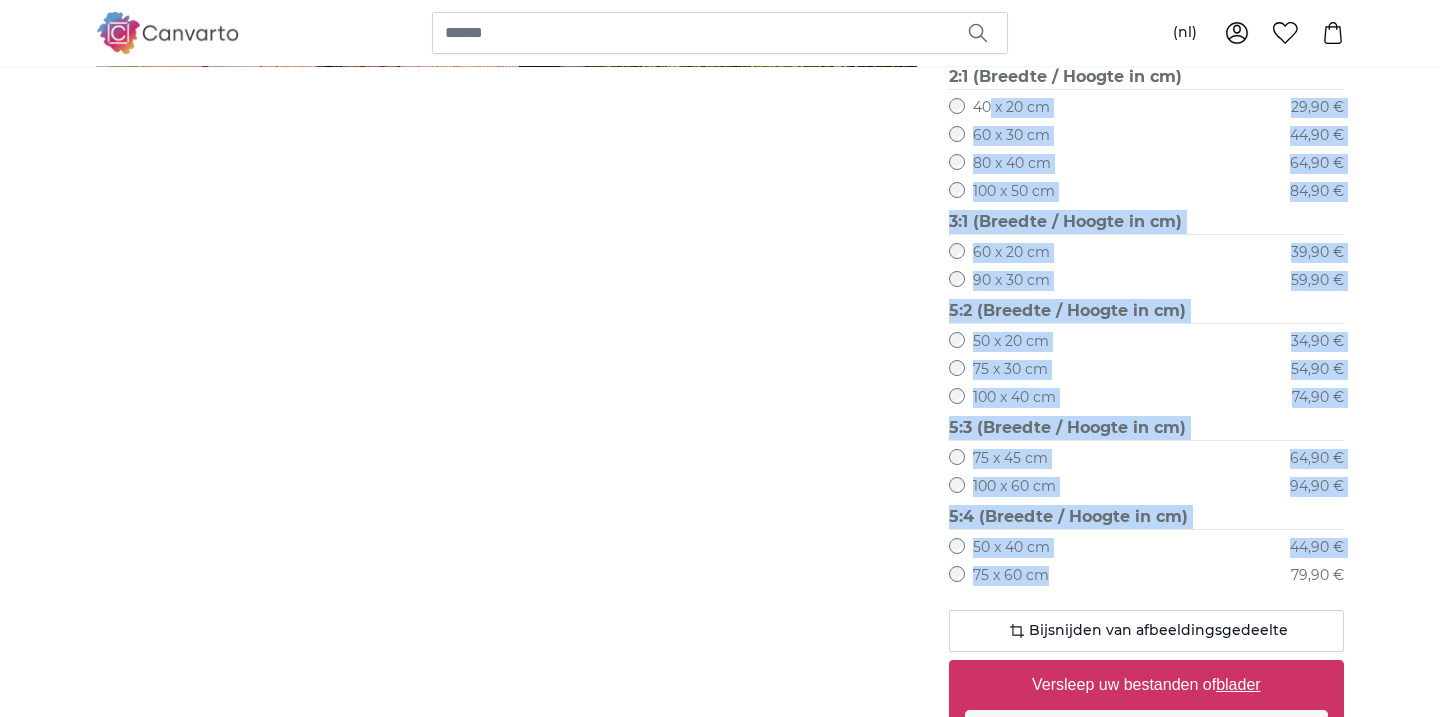 drag, startPoint x: 1057, startPoint y: 572, endPoint x: 991, endPoint y: 110, distance: 466.6905 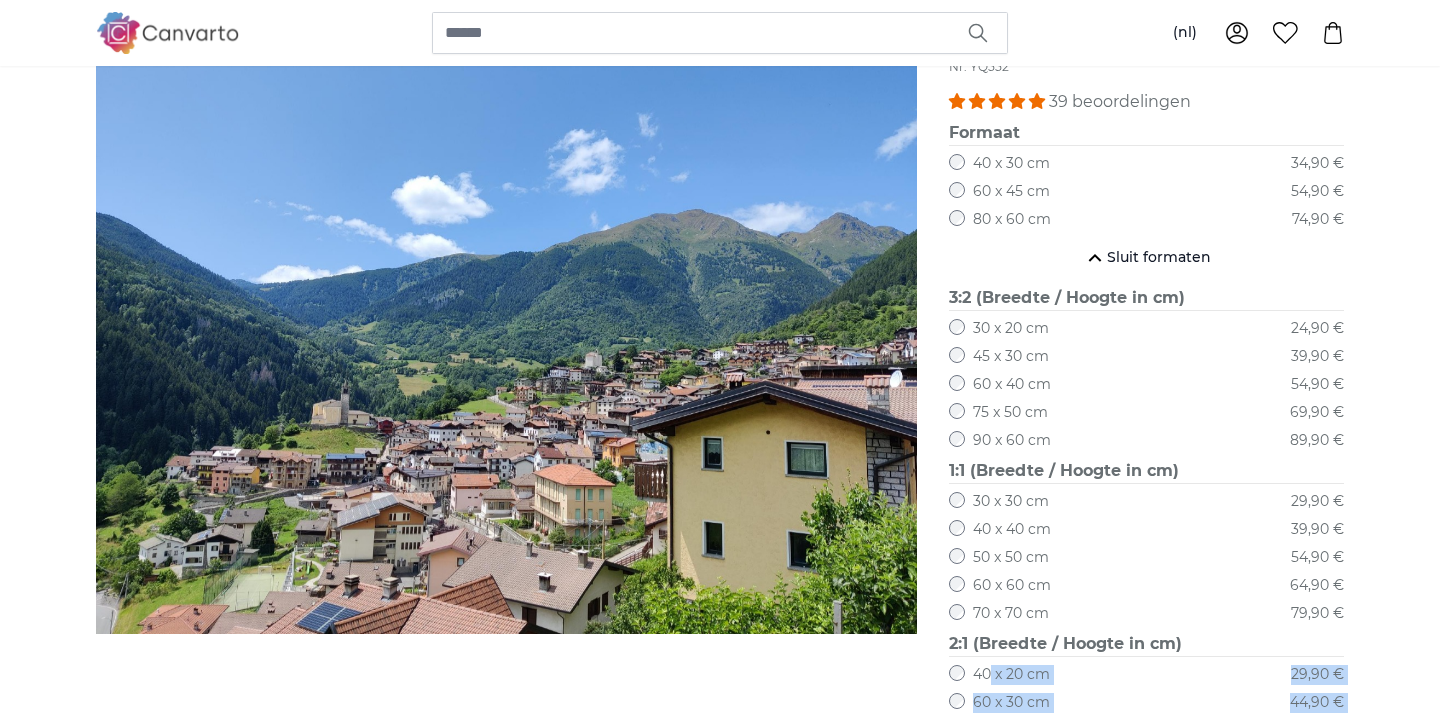 scroll, scrollTop: 237, scrollLeft: 0, axis: vertical 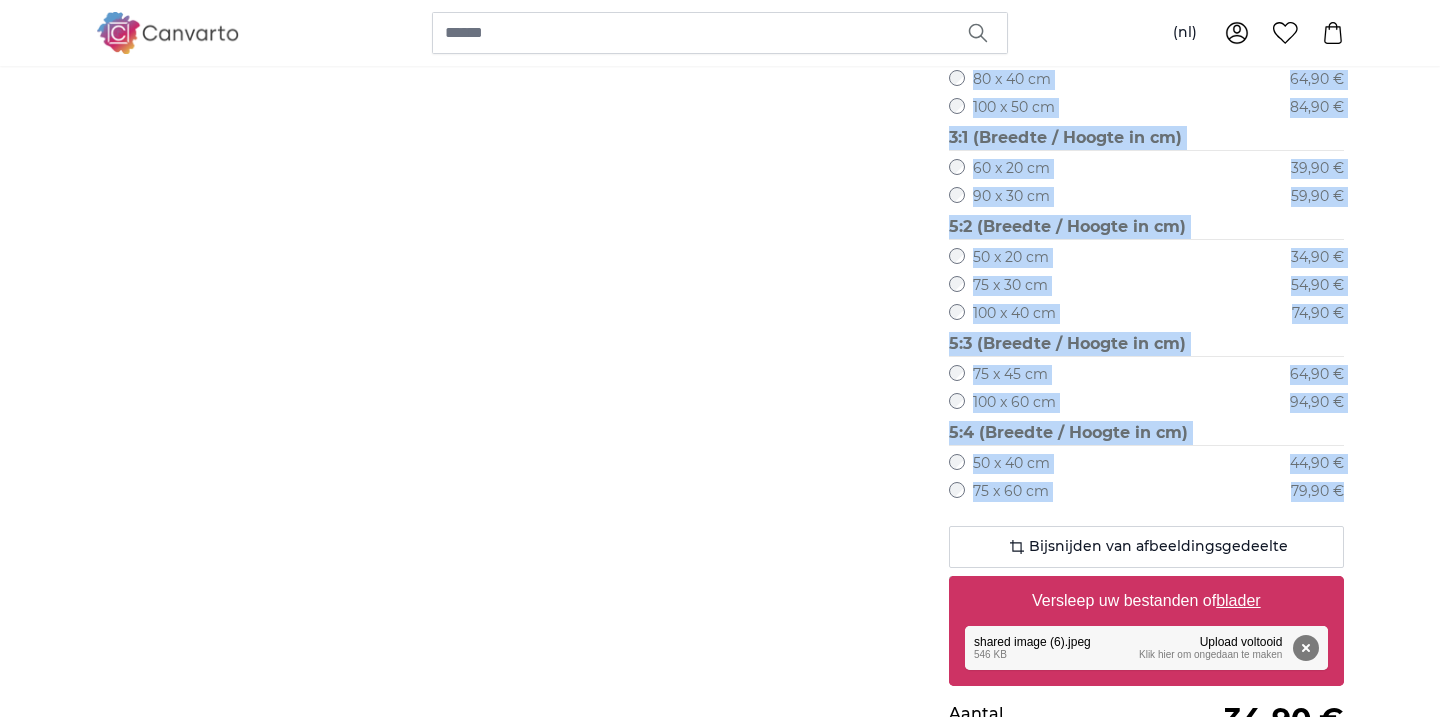 drag, startPoint x: 949, startPoint y: 133, endPoint x: 1358, endPoint y: 501, distance: 550.18634 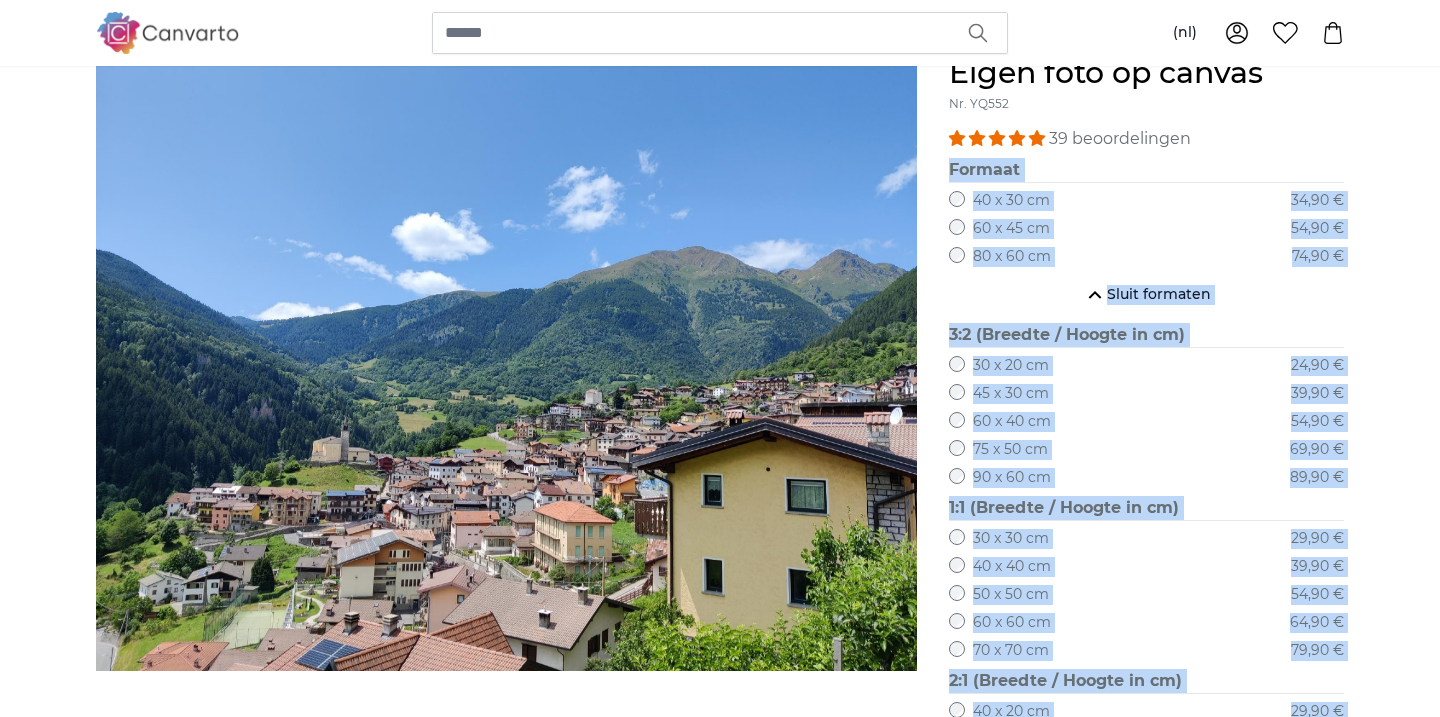scroll, scrollTop: 194, scrollLeft: 0, axis: vertical 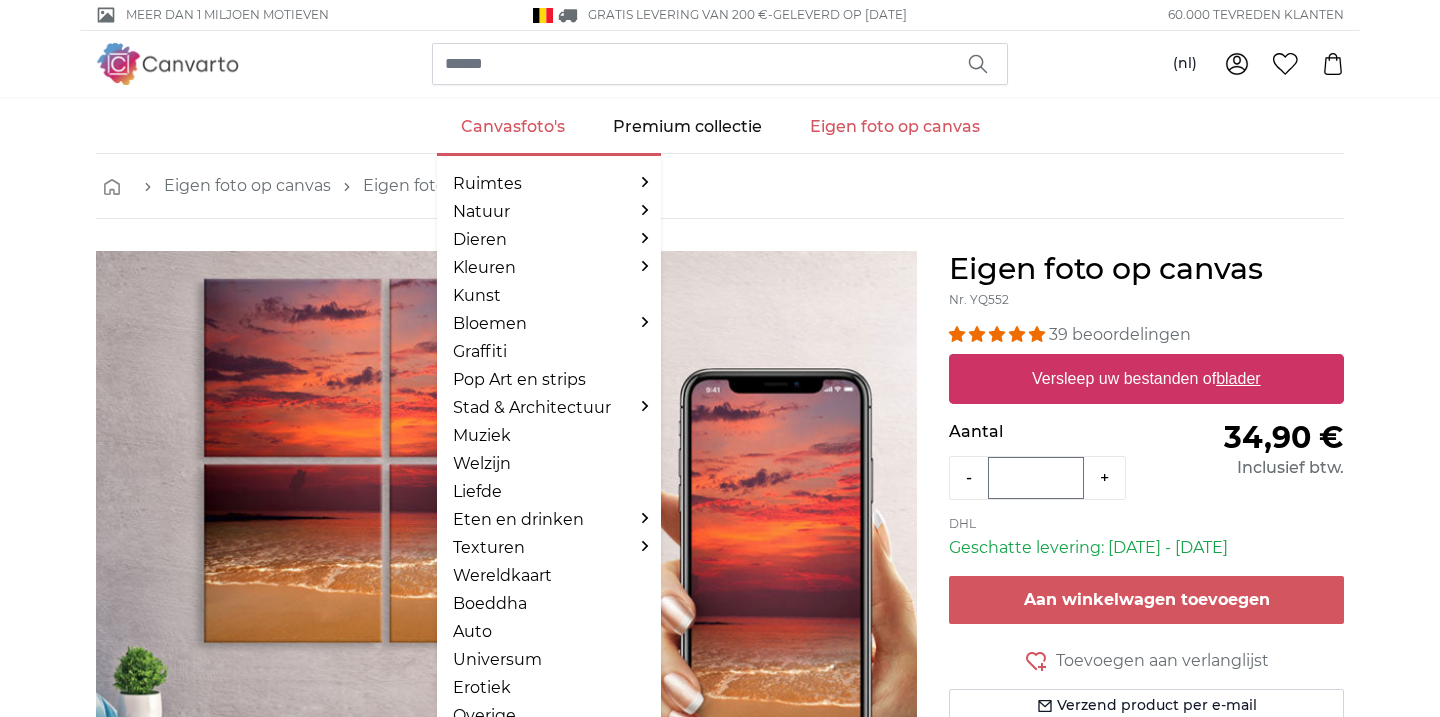 click on "Canvasfoto's" at bounding box center [513, 127] 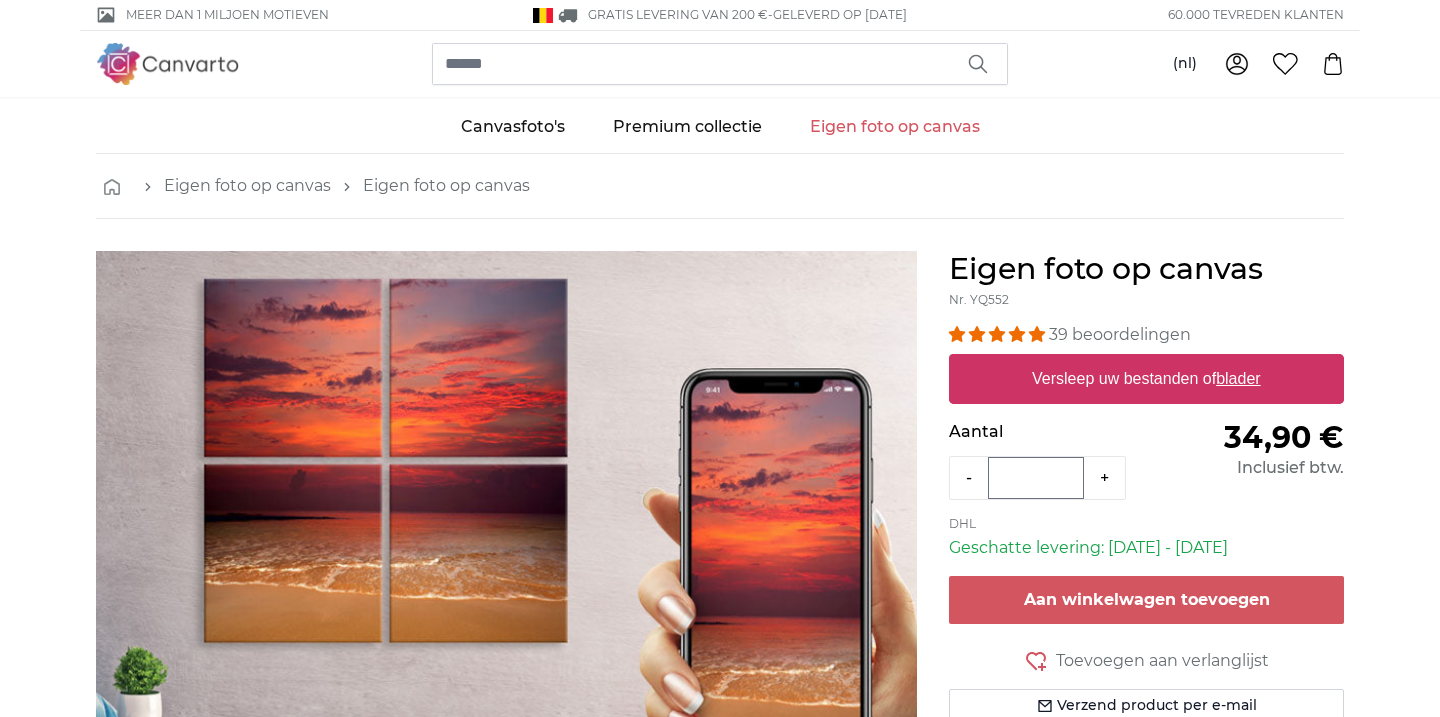 scroll, scrollTop: 0, scrollLeft: 0, axis: both 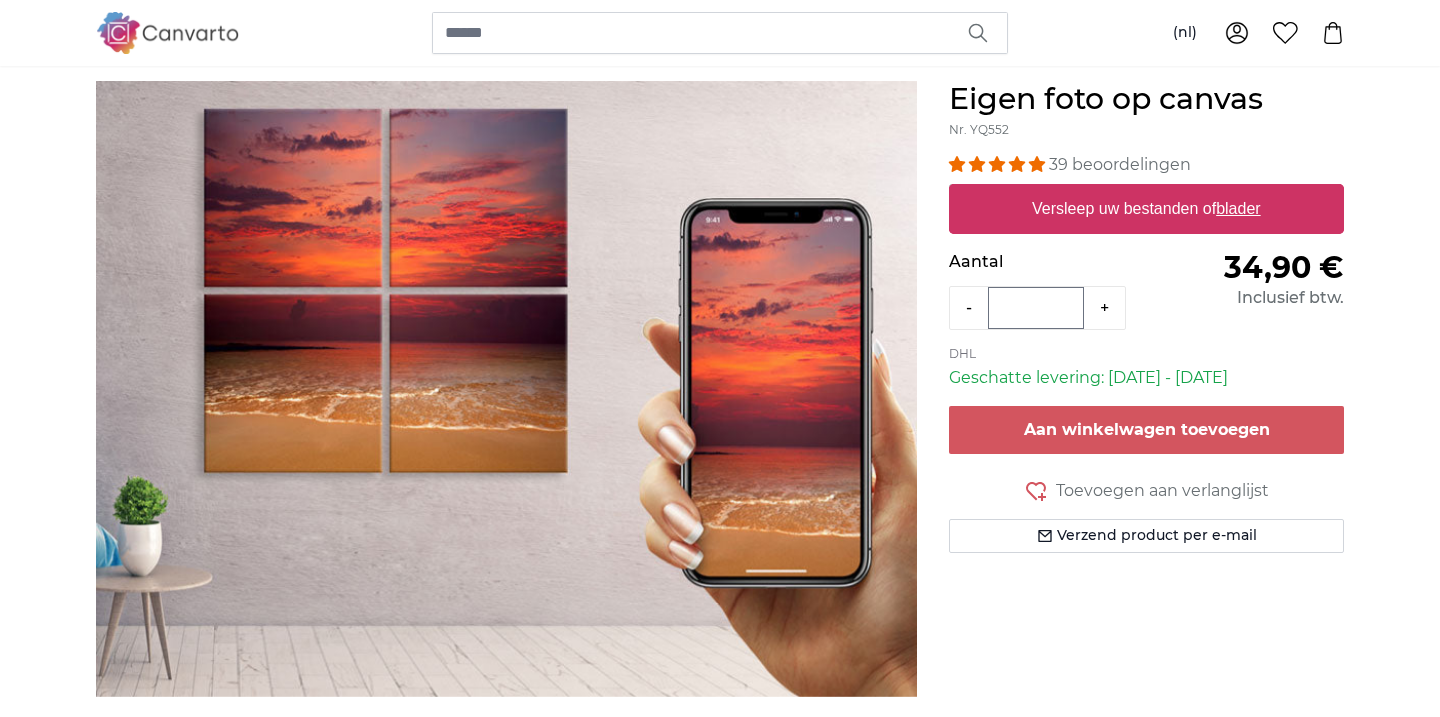 click on "blader" at bounding box center (1238, 208) 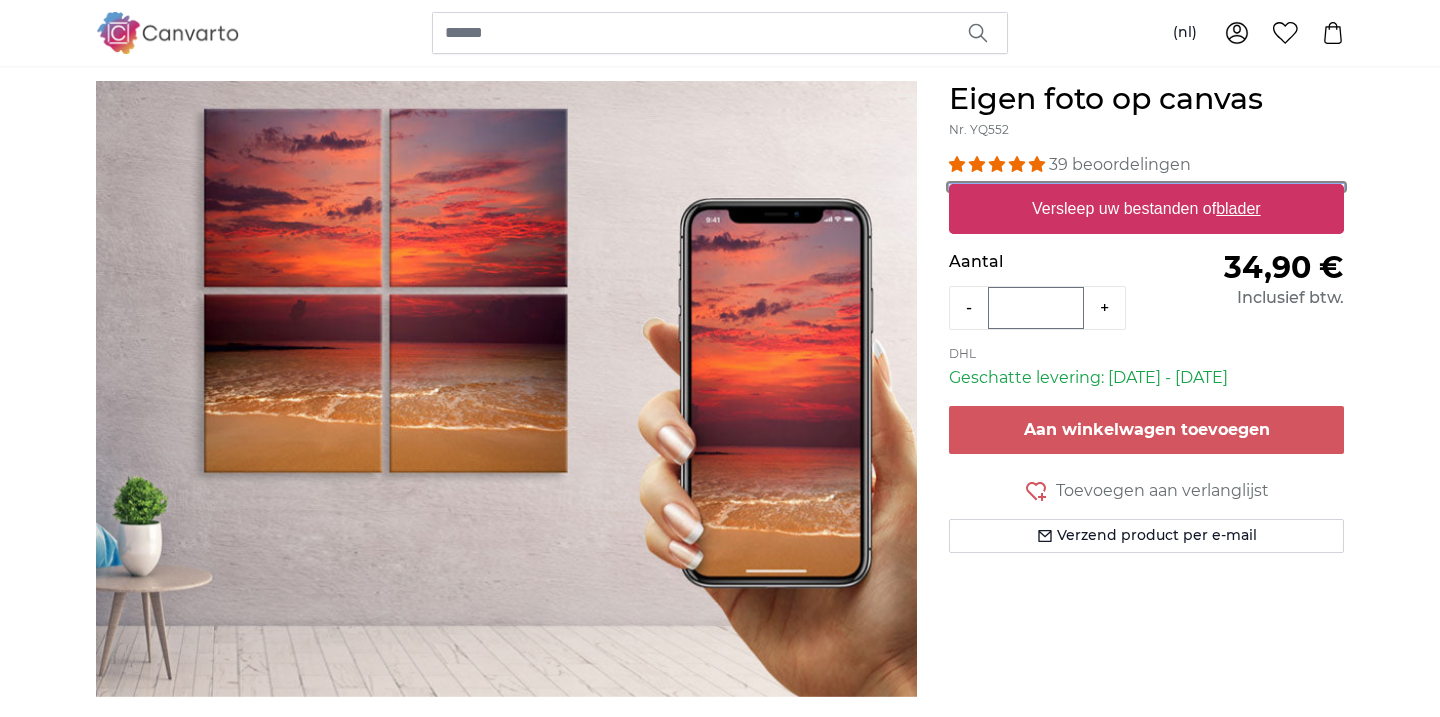 click on "Versleep uw bestanden of  blader" at bounding box center [1146, 187] 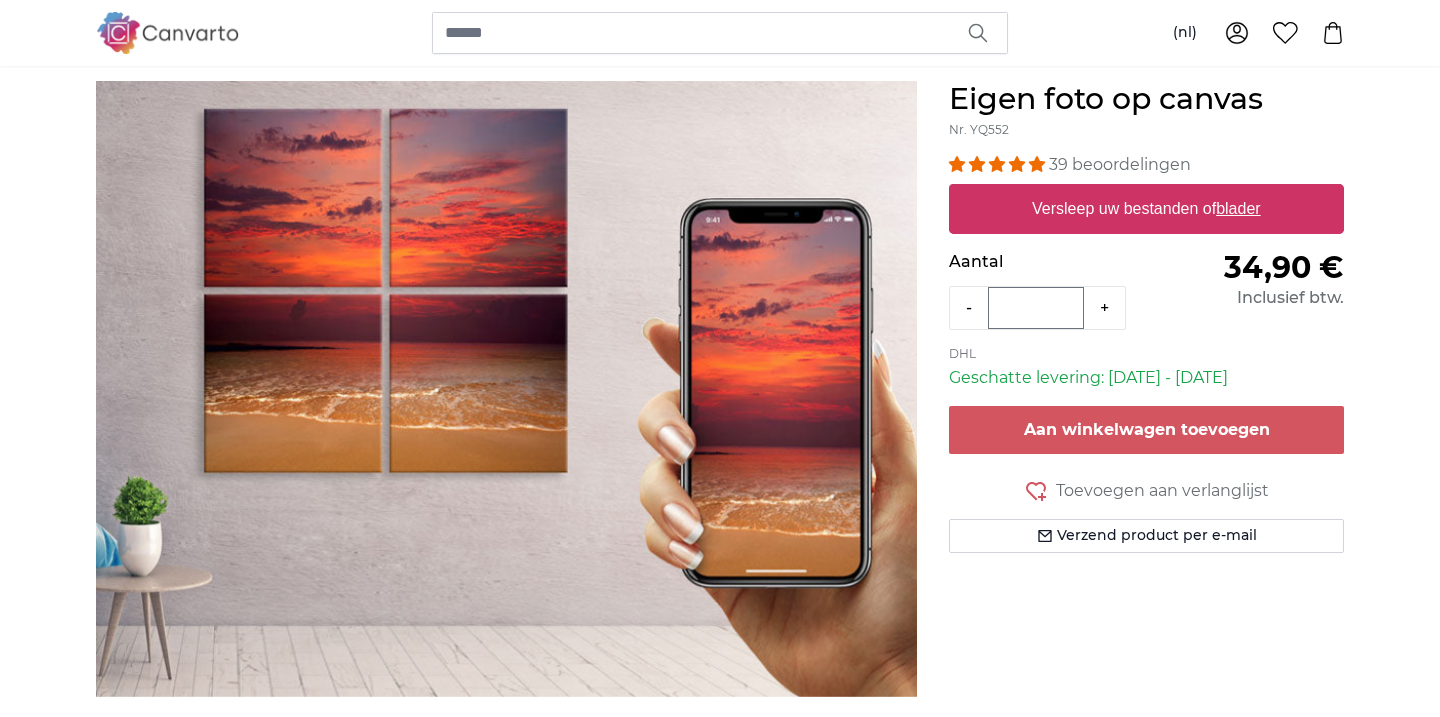 click on "Versleep uw bestanden of  blader" at bounding box center (1146, 209) 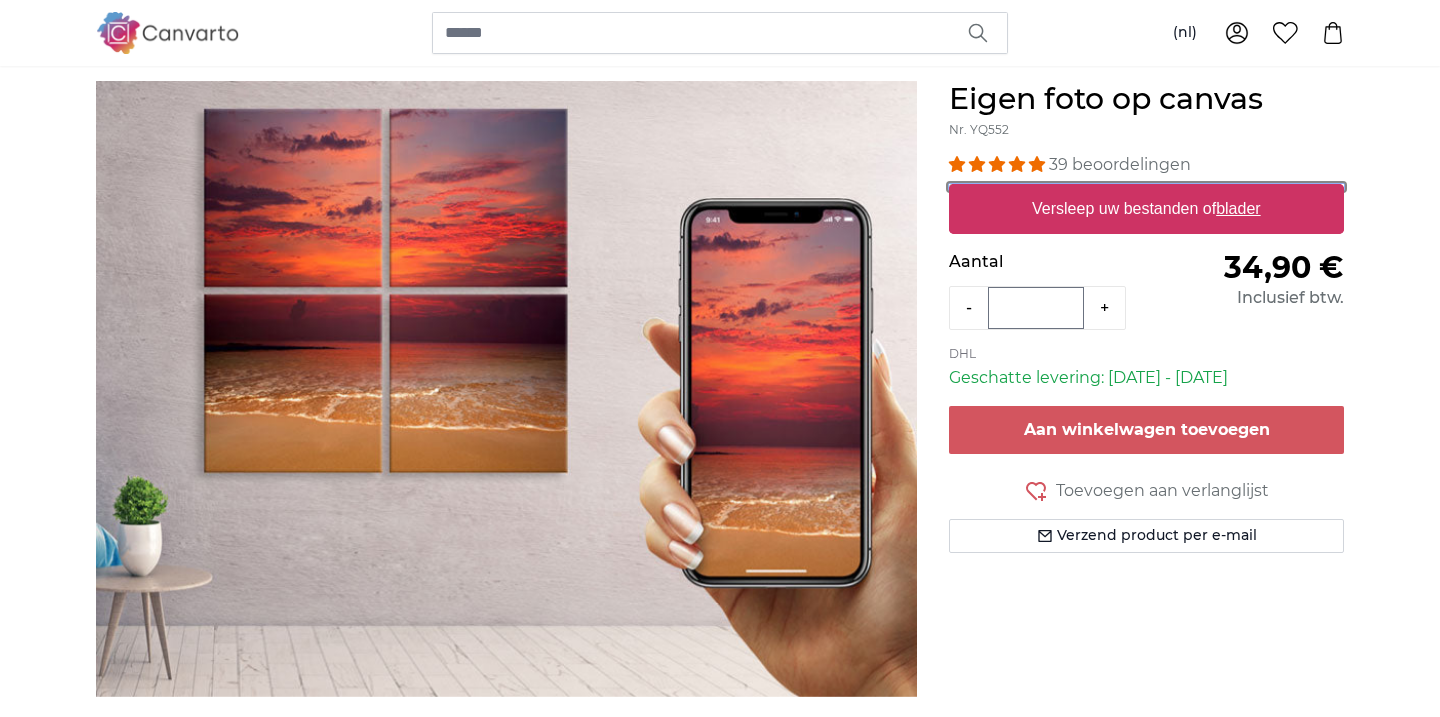 click on "Versleep uw bestanden of  blader" at bounding box center [1146, 187] 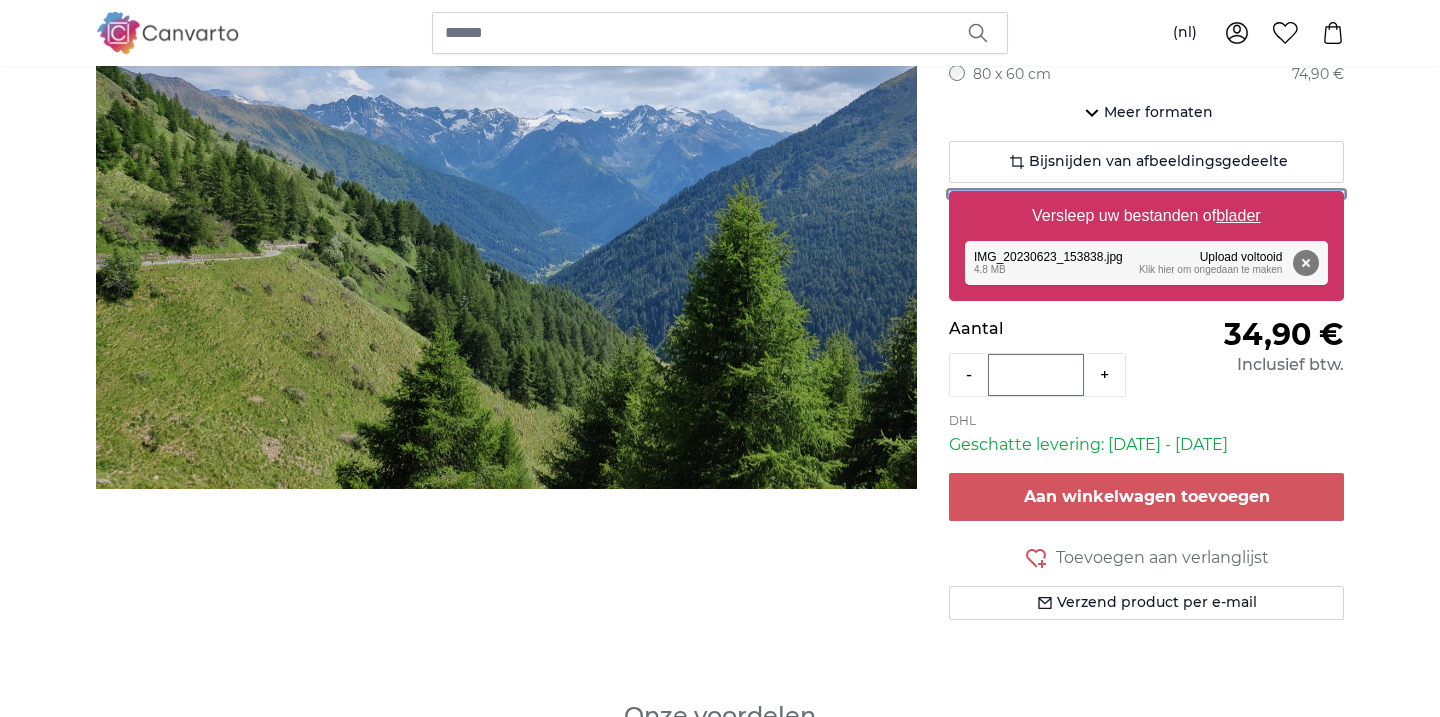 scroll, scrollTop: 379, scrollLeft: 0, axis: vertical 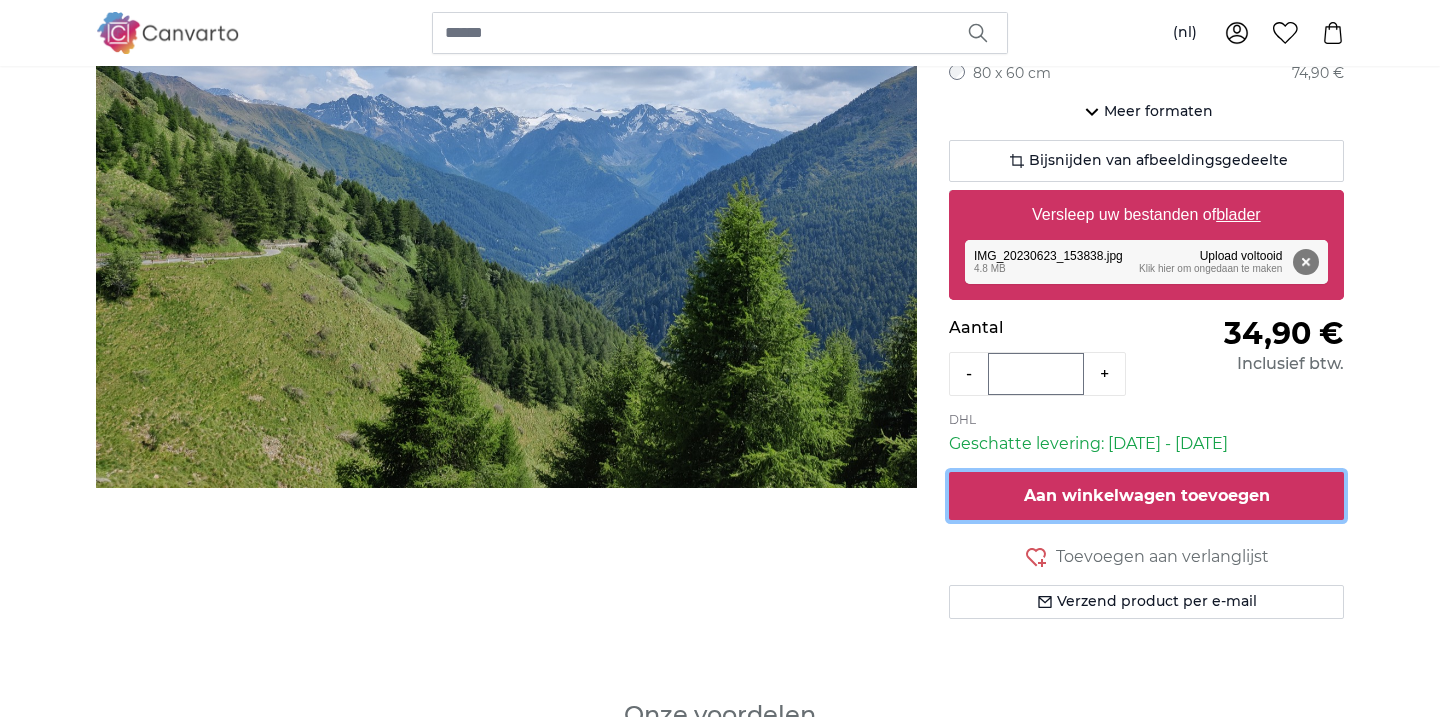 click on "Aan winkelwagen toevoegen" at bounding box center (1147, 495) 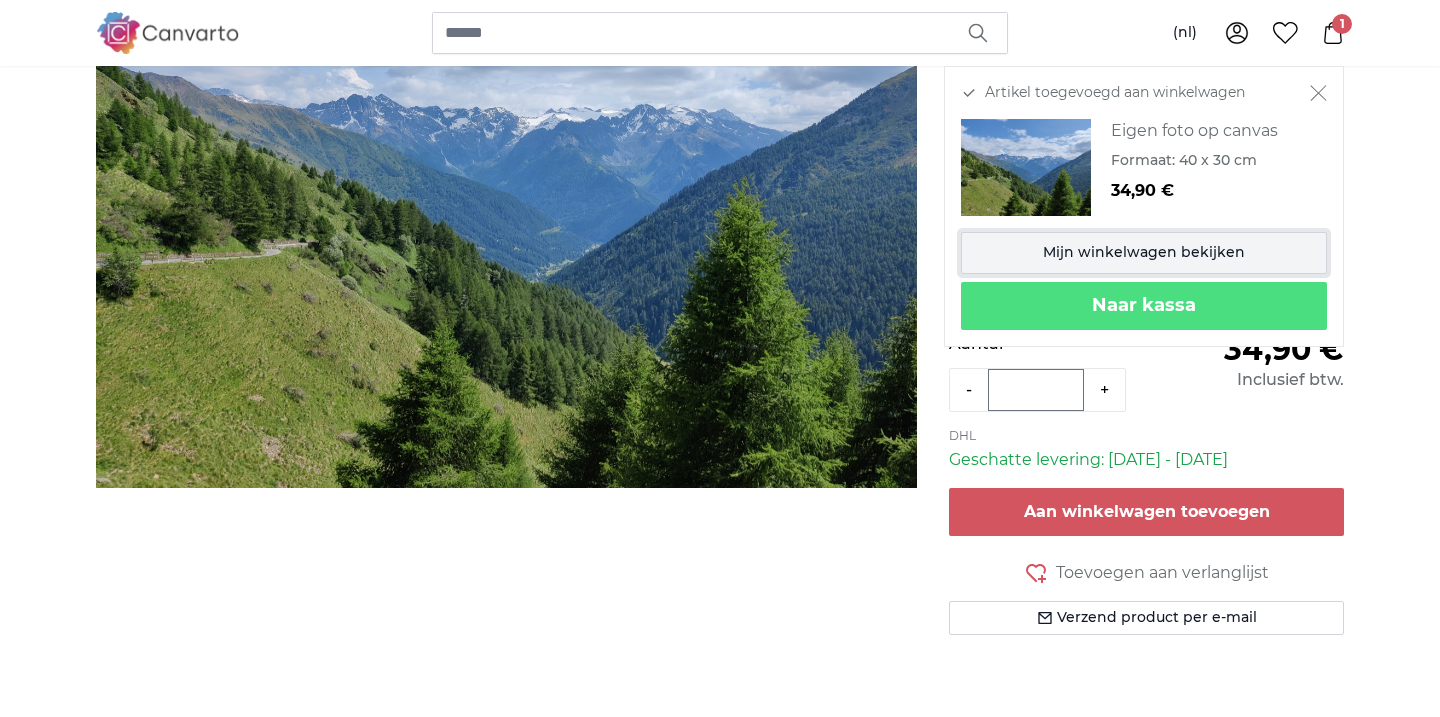 click on "Mijn winkelwagen bekijken" at bounding box center (1144, 253) 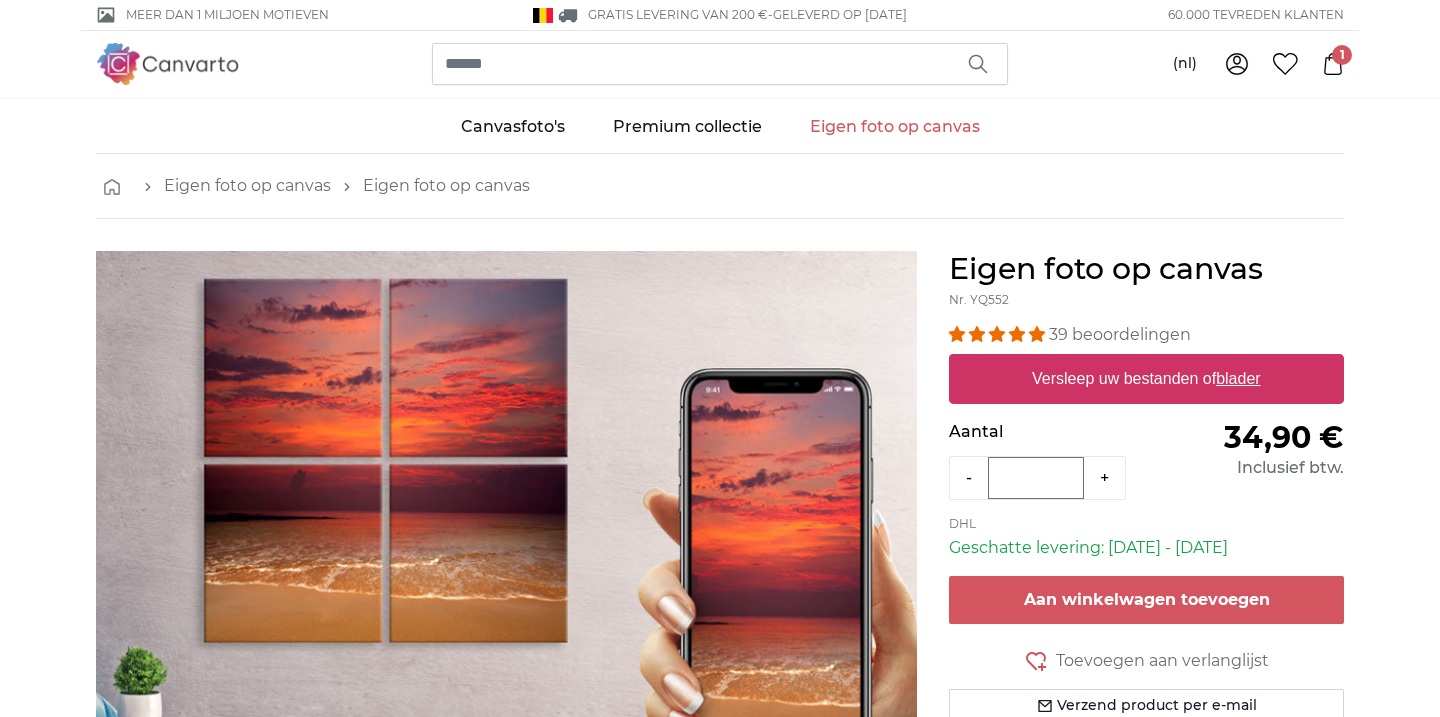 scroll, scrollTop: 194, scrollLeft: 0, axis: vertical 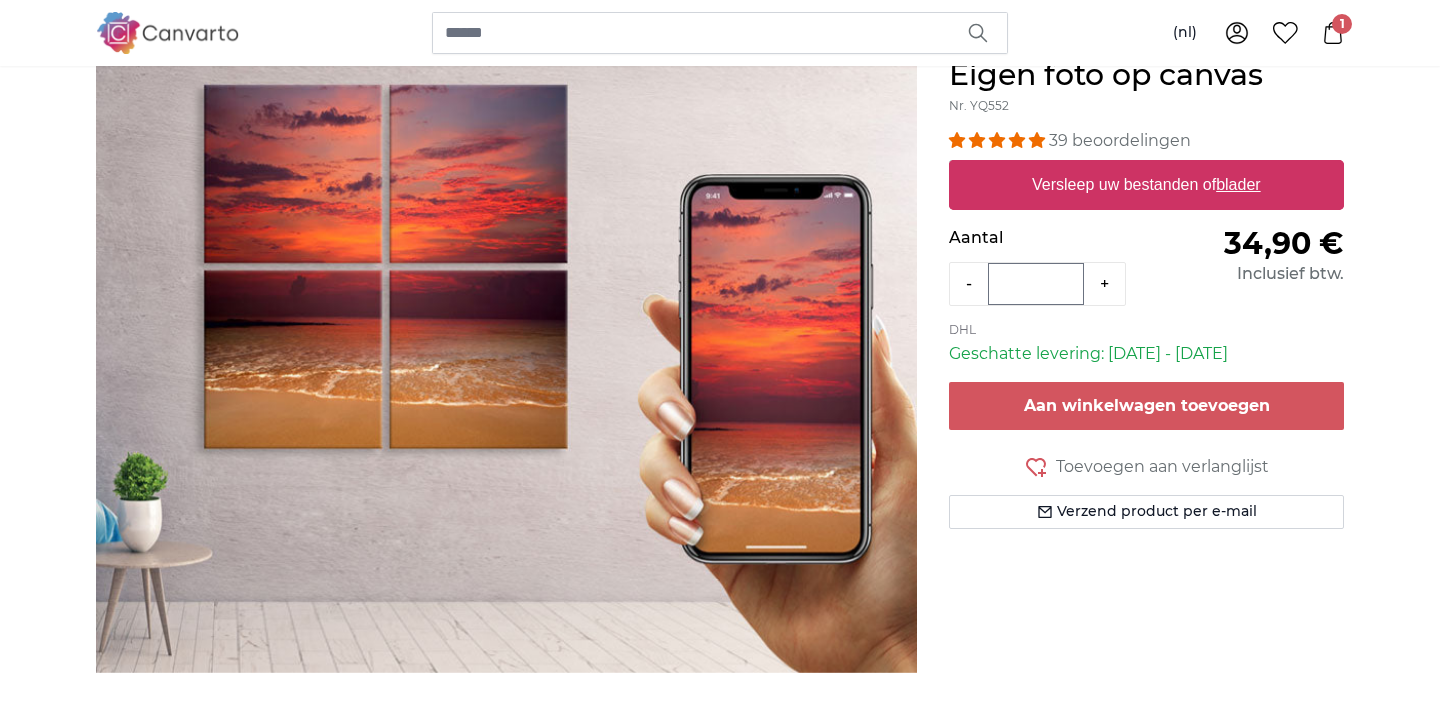 click on "Versleep uw bestanden of  blader" at bounding box center [1146, 185] 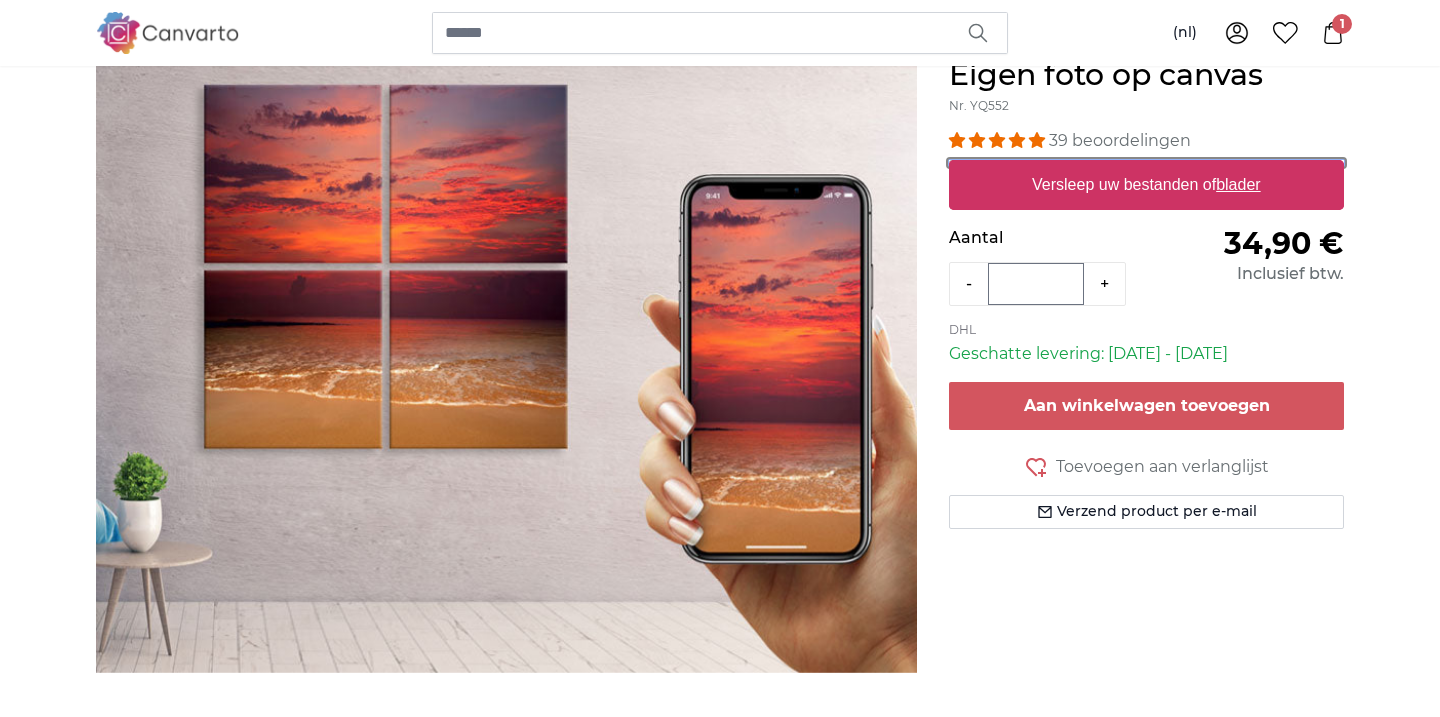 click on "Versleep uw bestanden of  blader" at bounding box center (1146, 163) 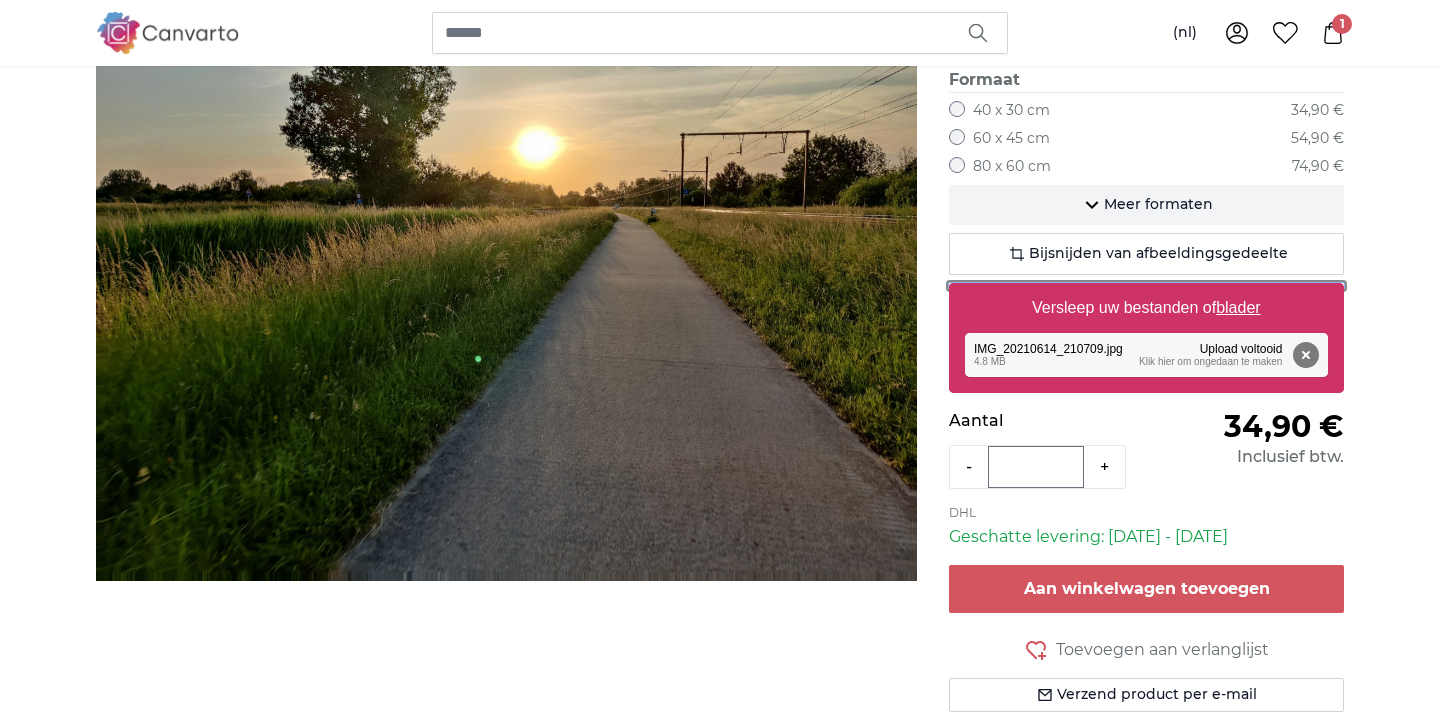 scroll, scrollTop: 289, scrollLeft: 0, axis: vertical 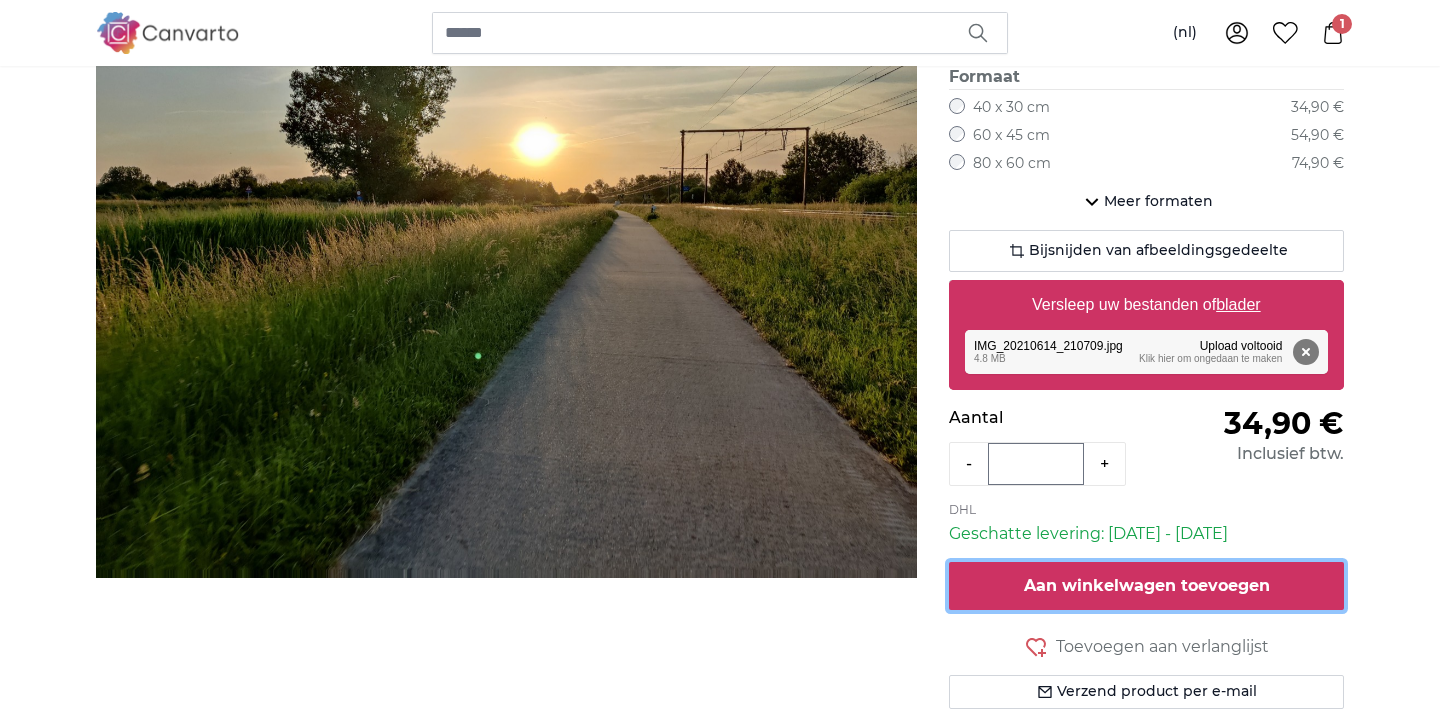 click on "Aan winkelwagen toevoegen" at bounding box center [1147, 585] 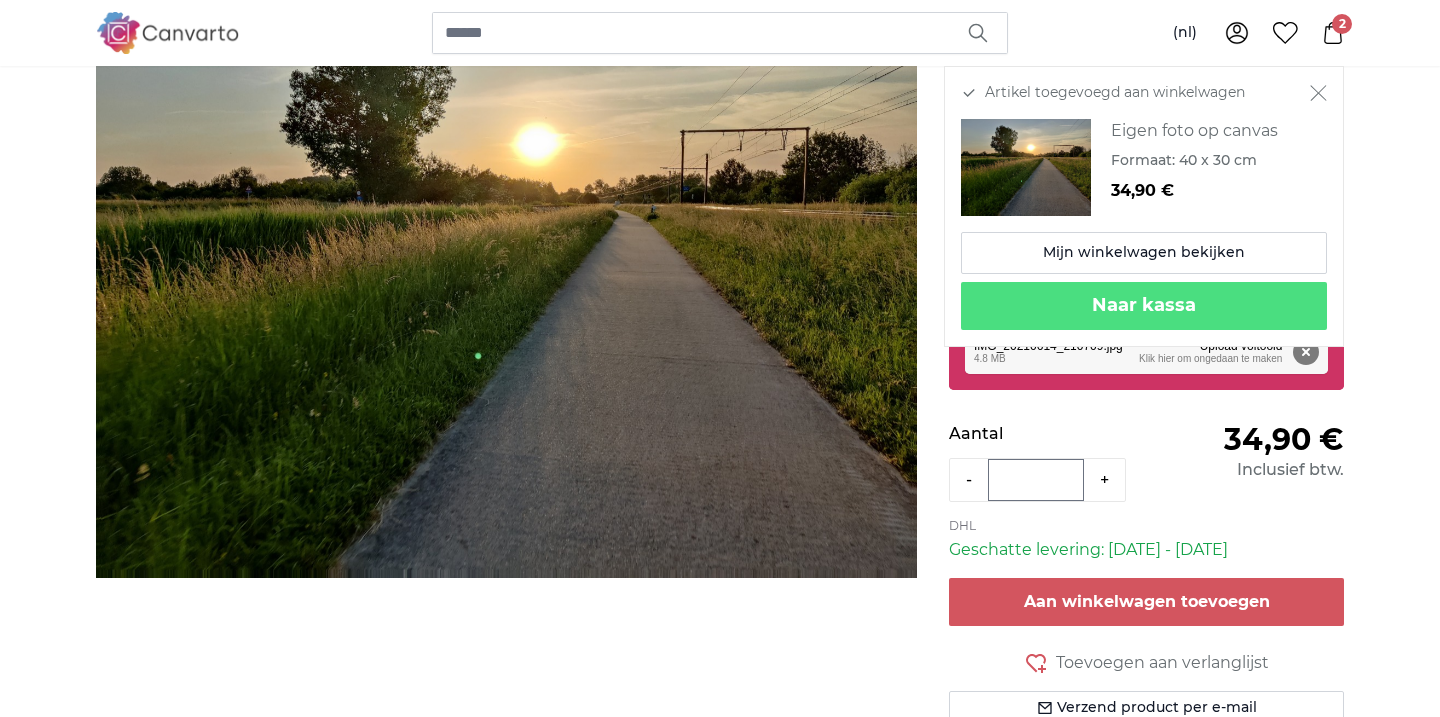 click 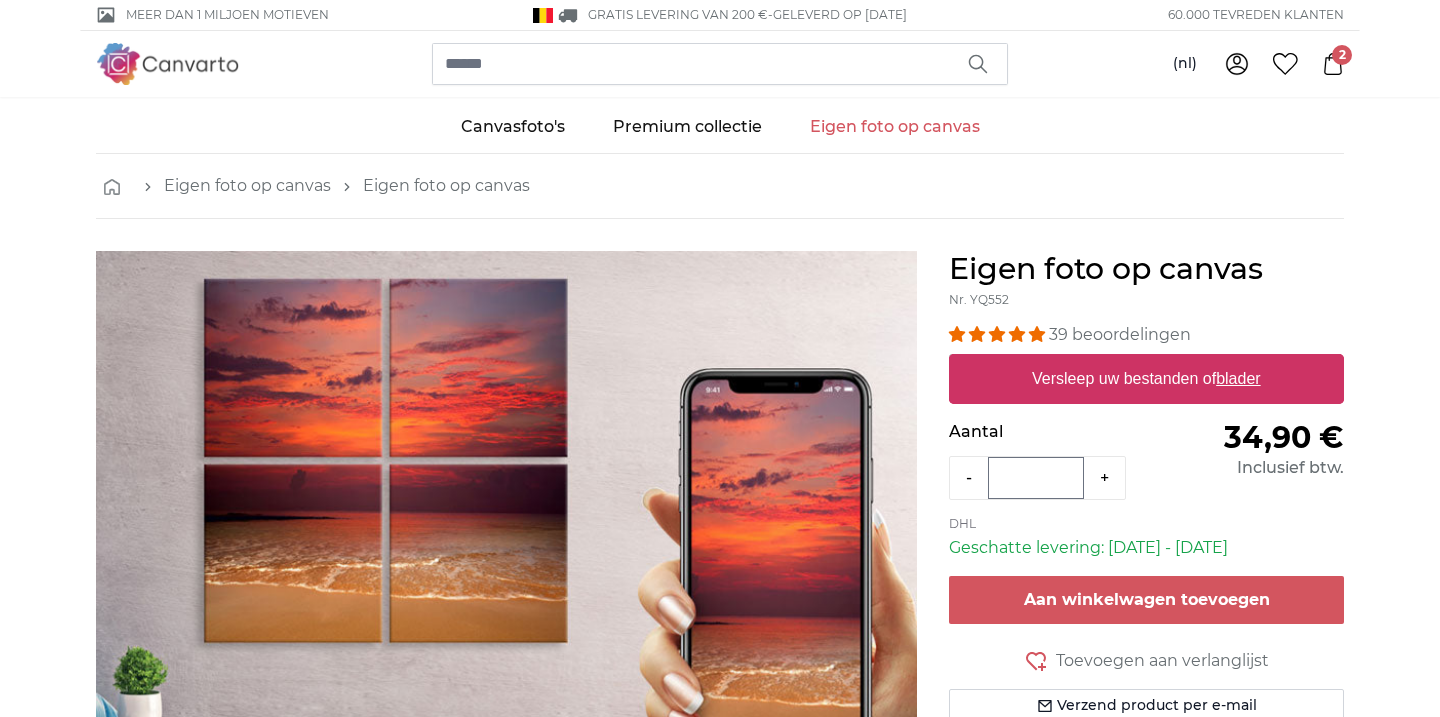scroll, scrollTop: 287, scrollLeft: 0, axis: vertical 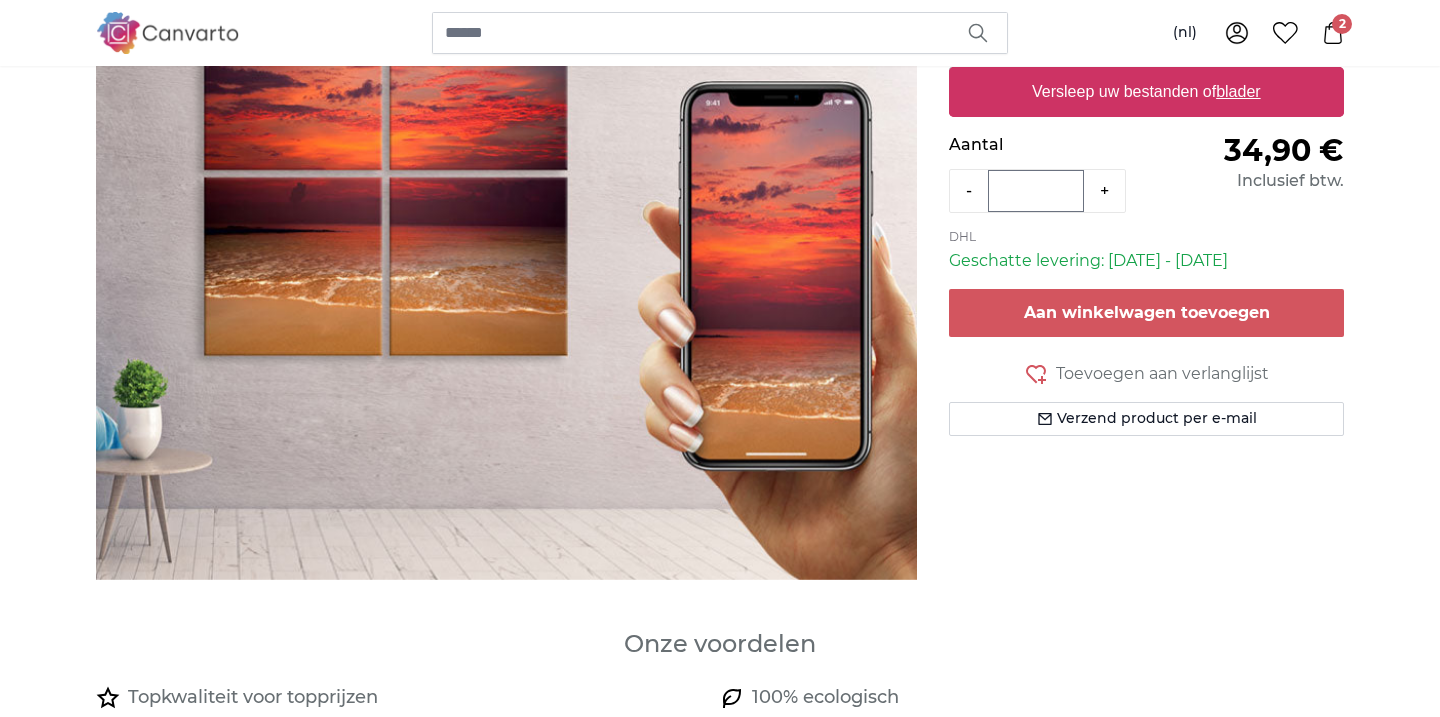 click on "Versleep uw bestanden of  blader" at bounding box center [1146, 92] 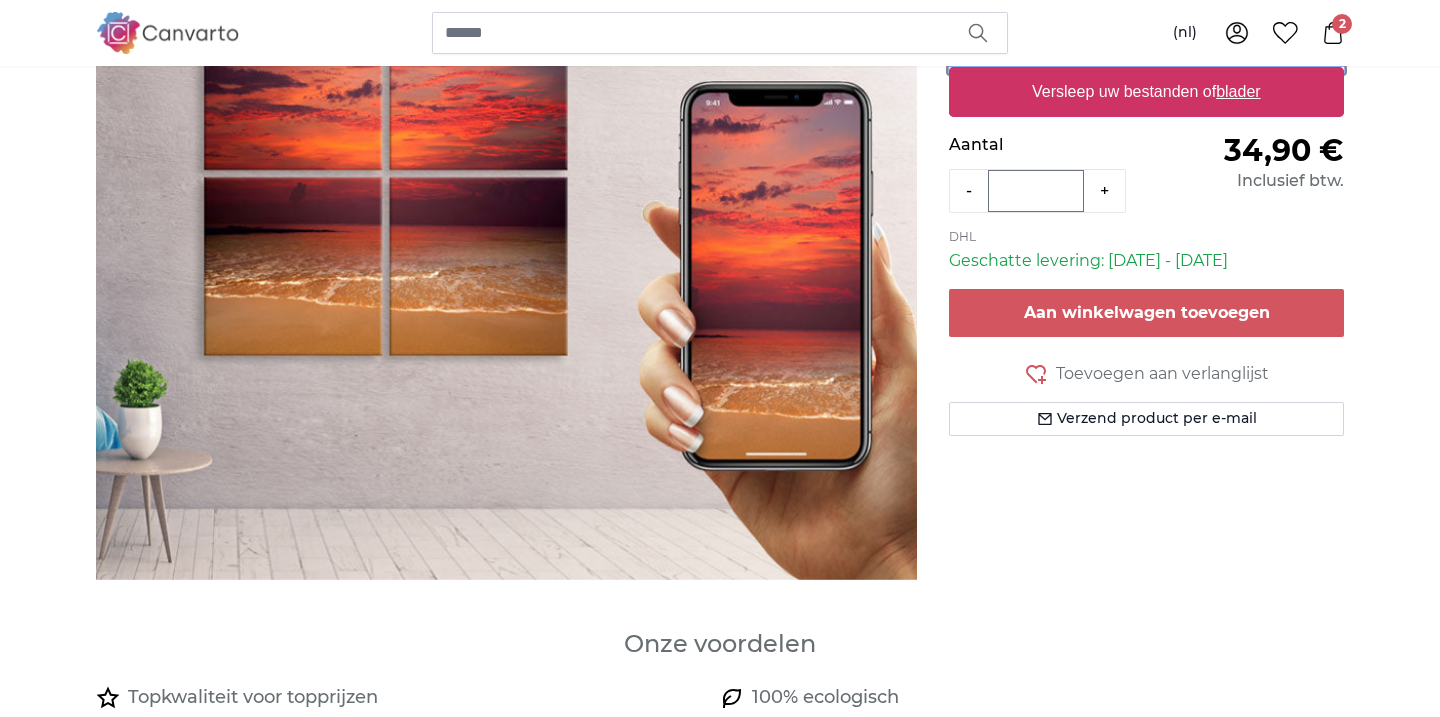 click on "Versleep uw bestanden of  blader" at bounding box center (1146, 70) 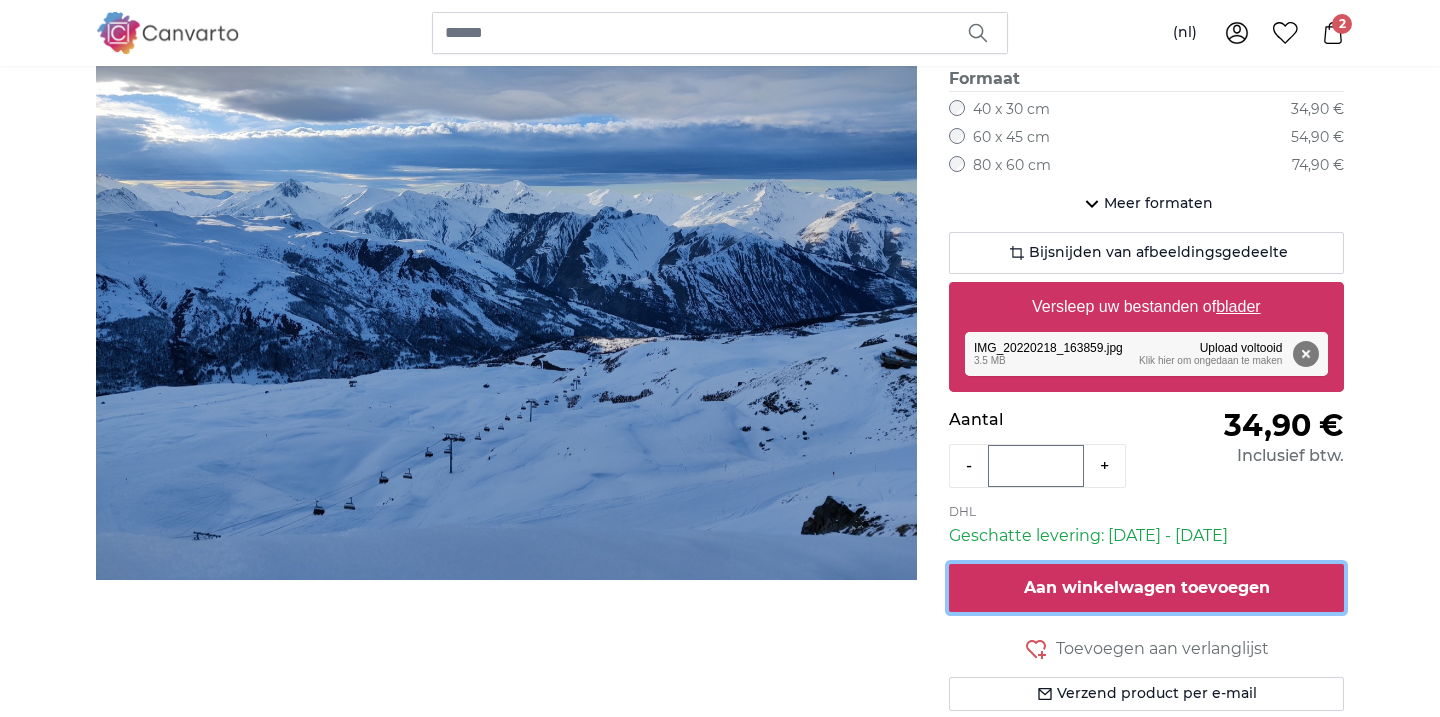 click on "Aan winkelwagen toevoegen" at bounding box center (1147, 587) 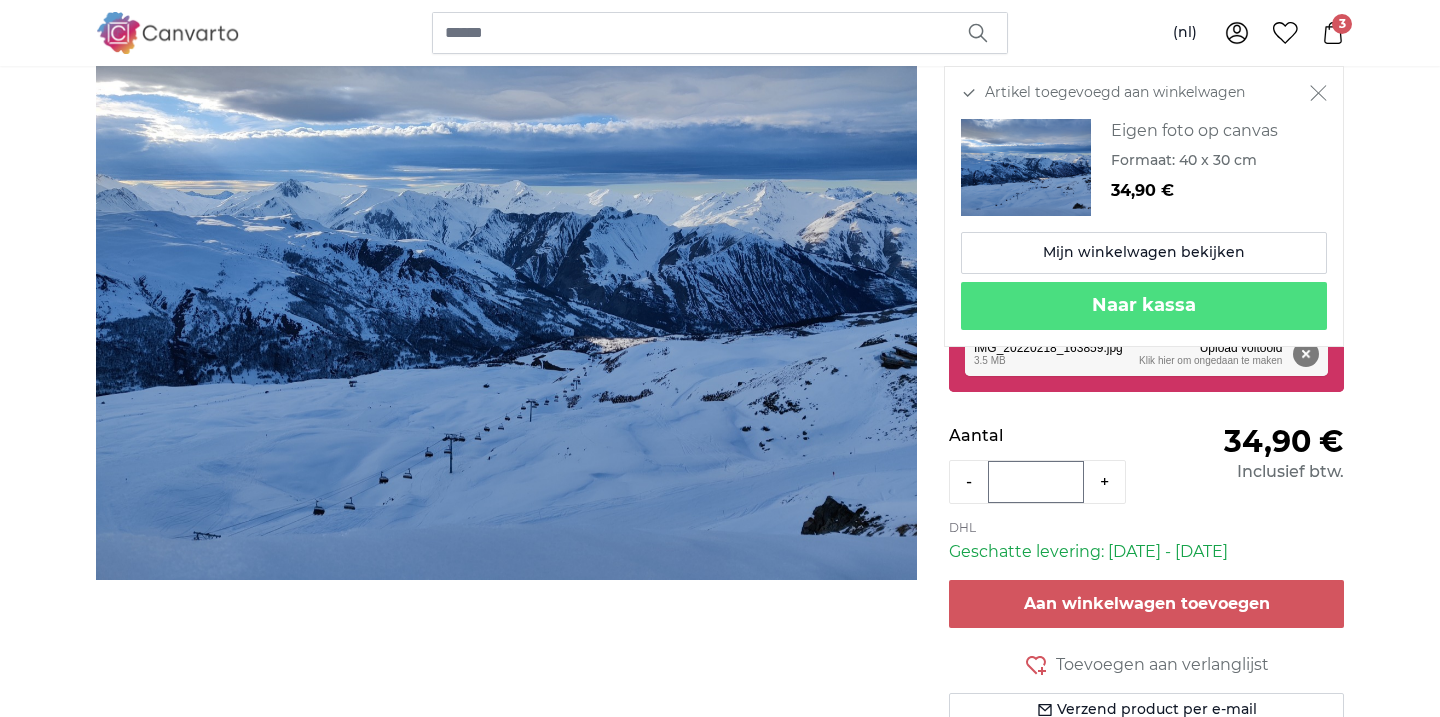 click on "Eigen foto op canvas
Eigen foto op canvas
Eigen foto op canvas
Eigen foto op canvas" at bounding box center (720, 1218) 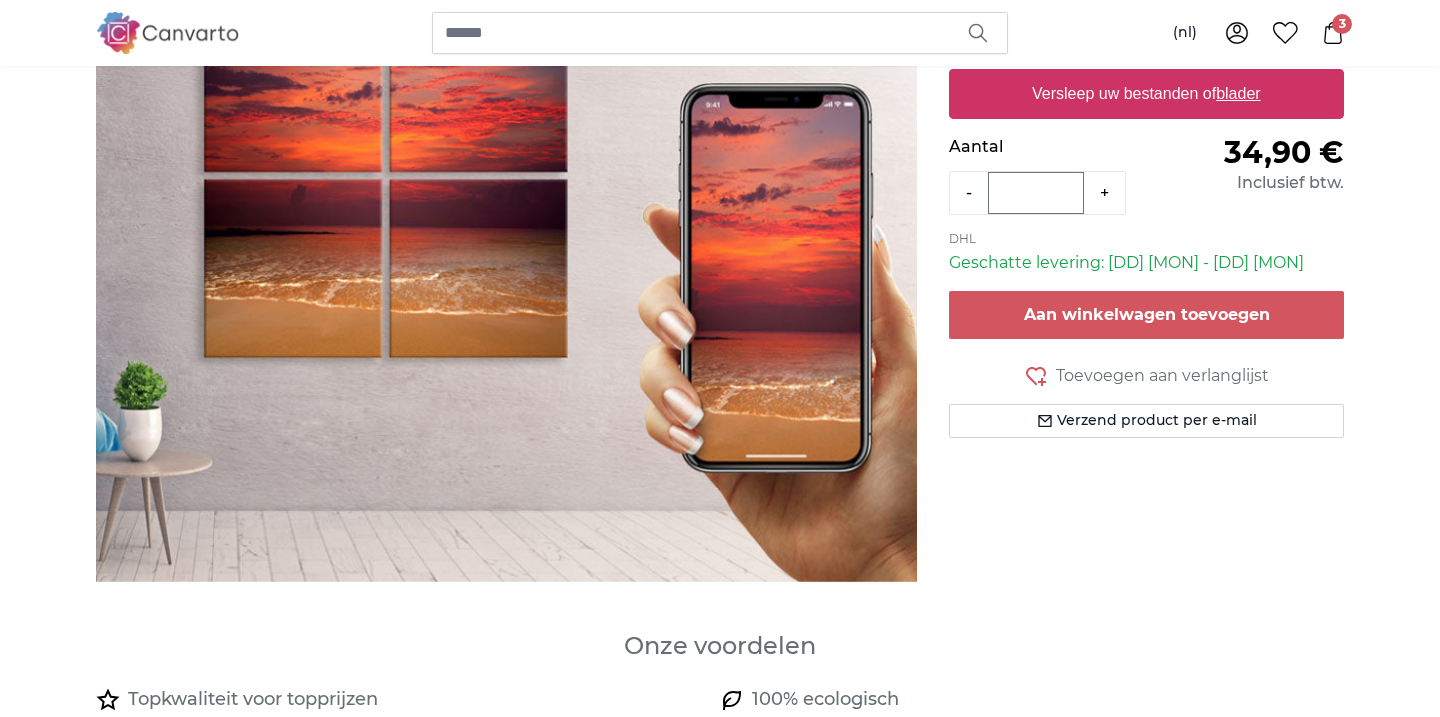 scroll, scrollTop: 0, scrollLeft: 0, axis: both 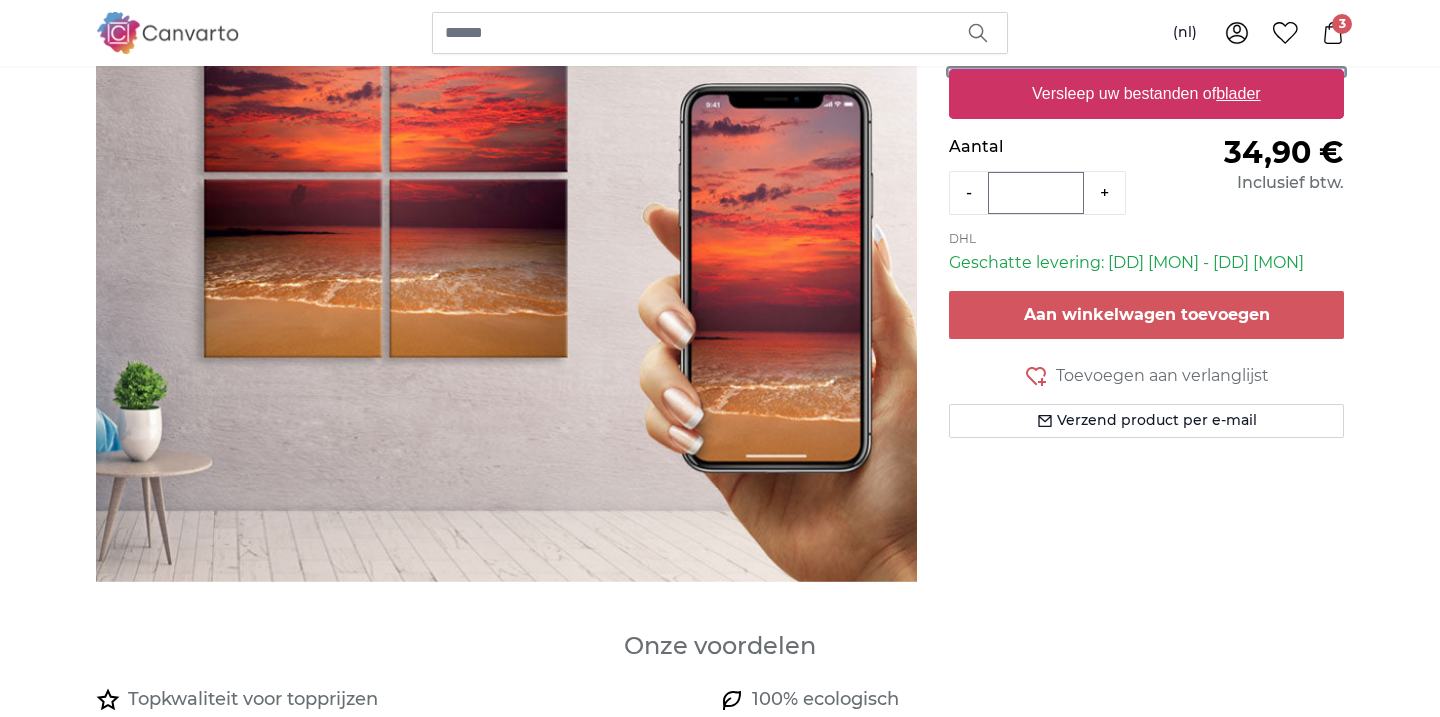 click on "Versleep uw bestanden of  blader" at bounding box center (1146, 72) 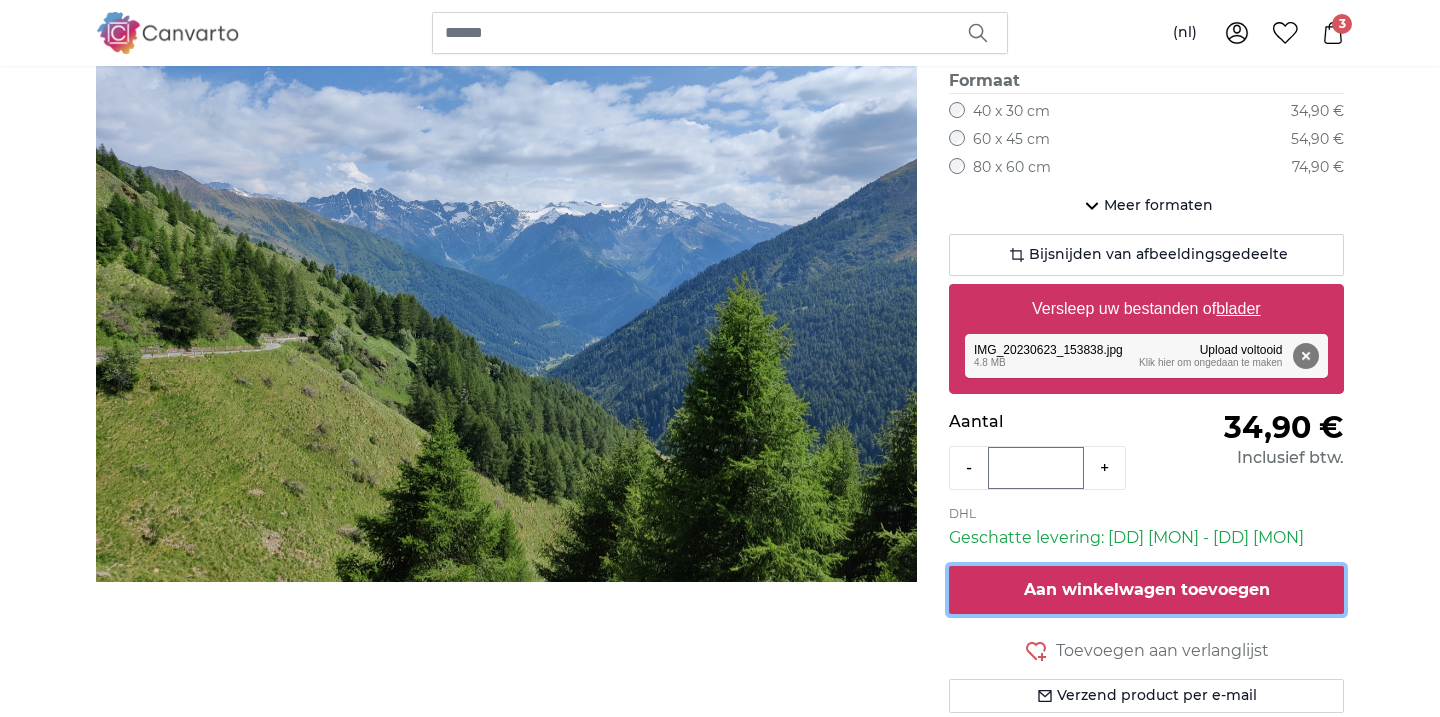 click on "Aan winkelwagen toevoegen" at bounding box center [1146, 590] 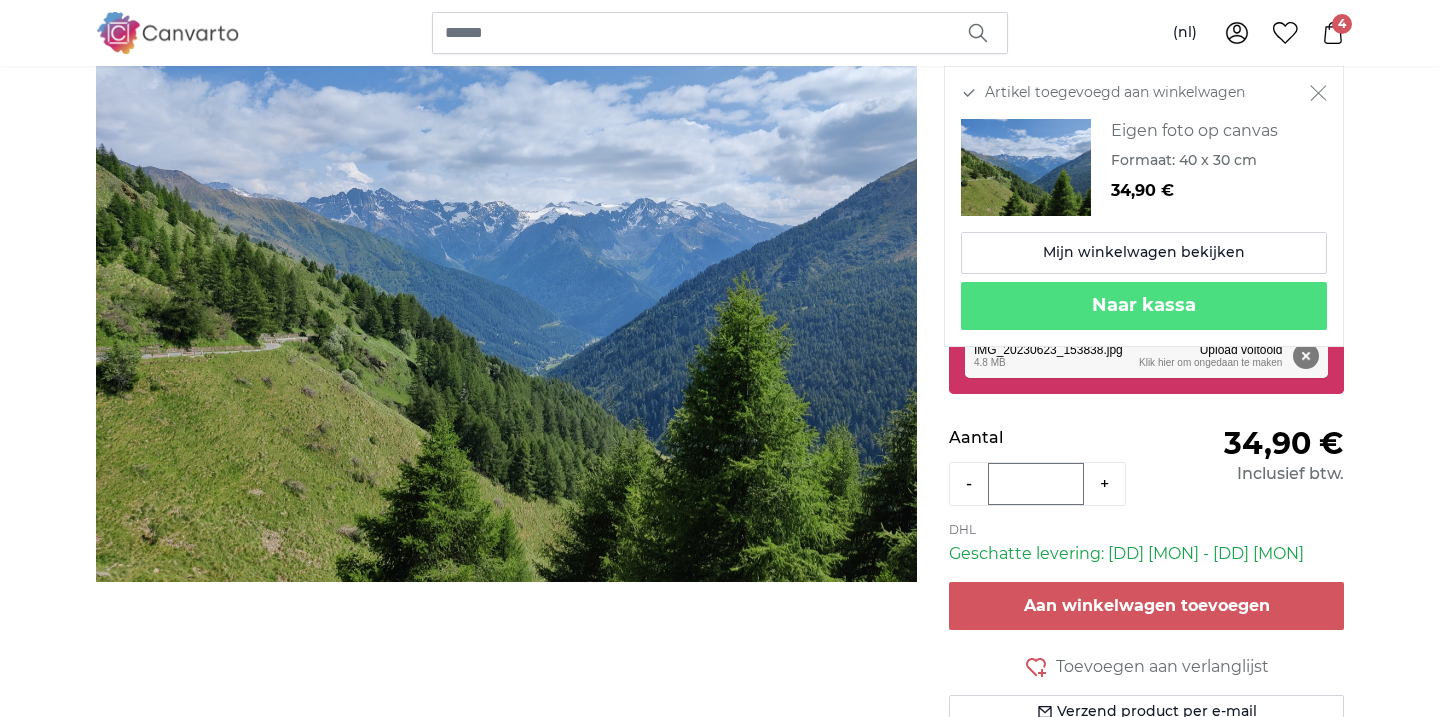 click on "Artikel toegevoegd aan winkelwagen
Eigen foto op canvas
Formaat: 40 x 30 cm
34,90 €
Mijn winkelwagen bekijken
Naar kassa" at bounding box center (1144, 206) 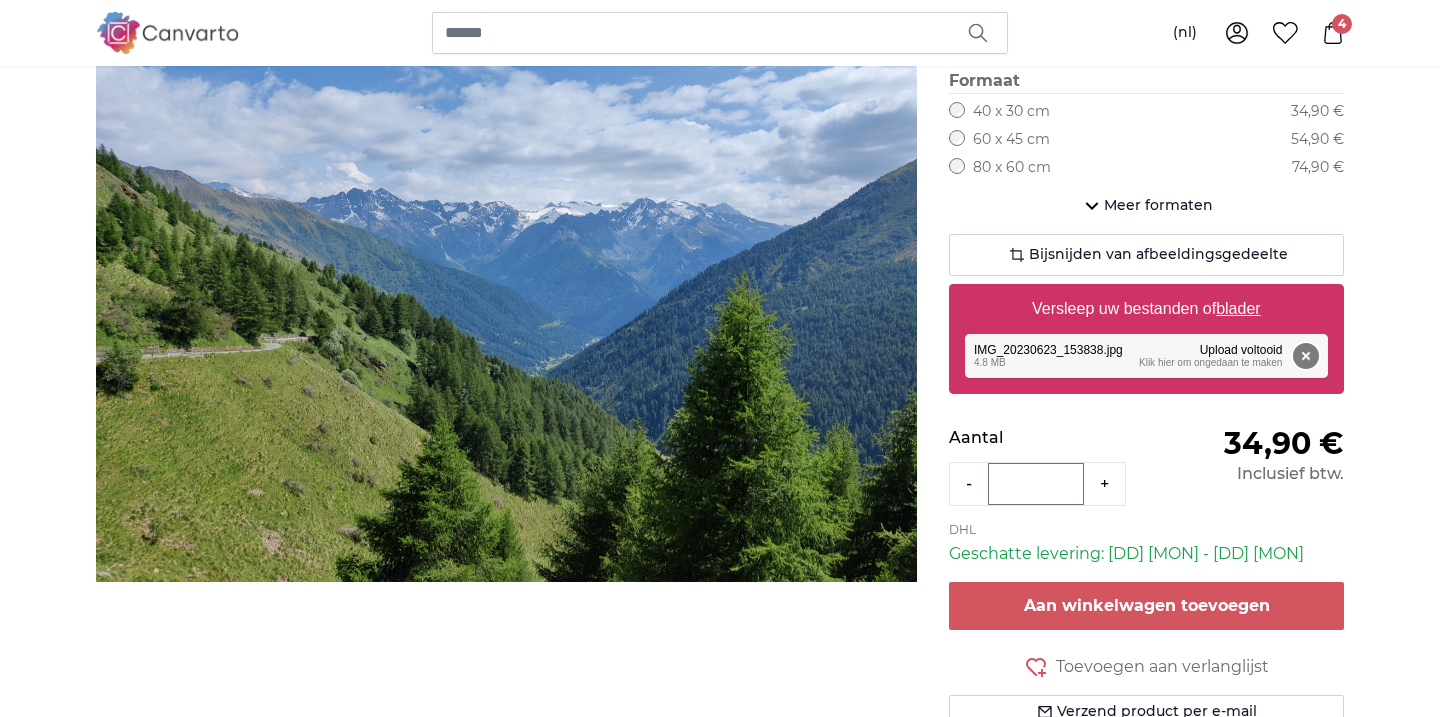 click on "Verwijderen" at bounding box center [1306, 356] 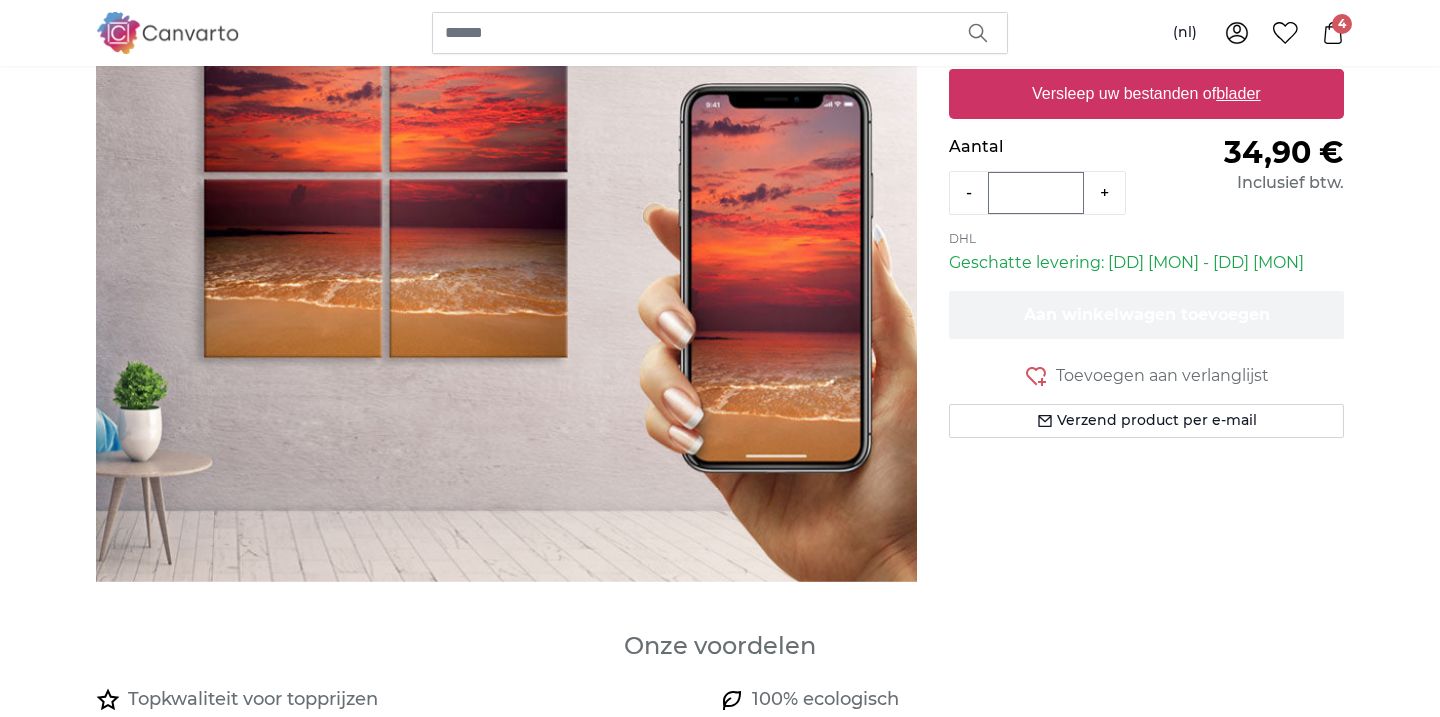 click on "Versleep uw bestanden of  blader" at bounding box center (1146, 94) 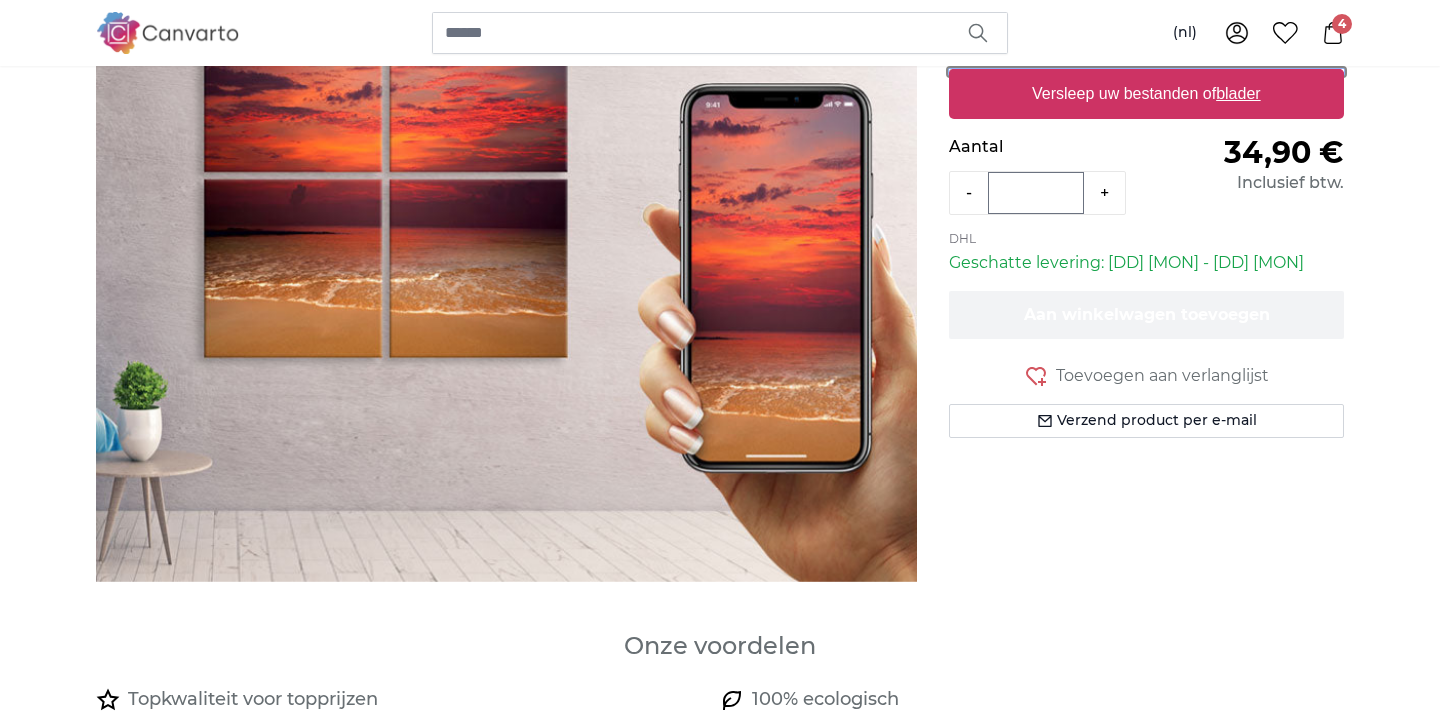 click on "Versleep uw bestanden of  blader" at bounding box center [1146, 72] 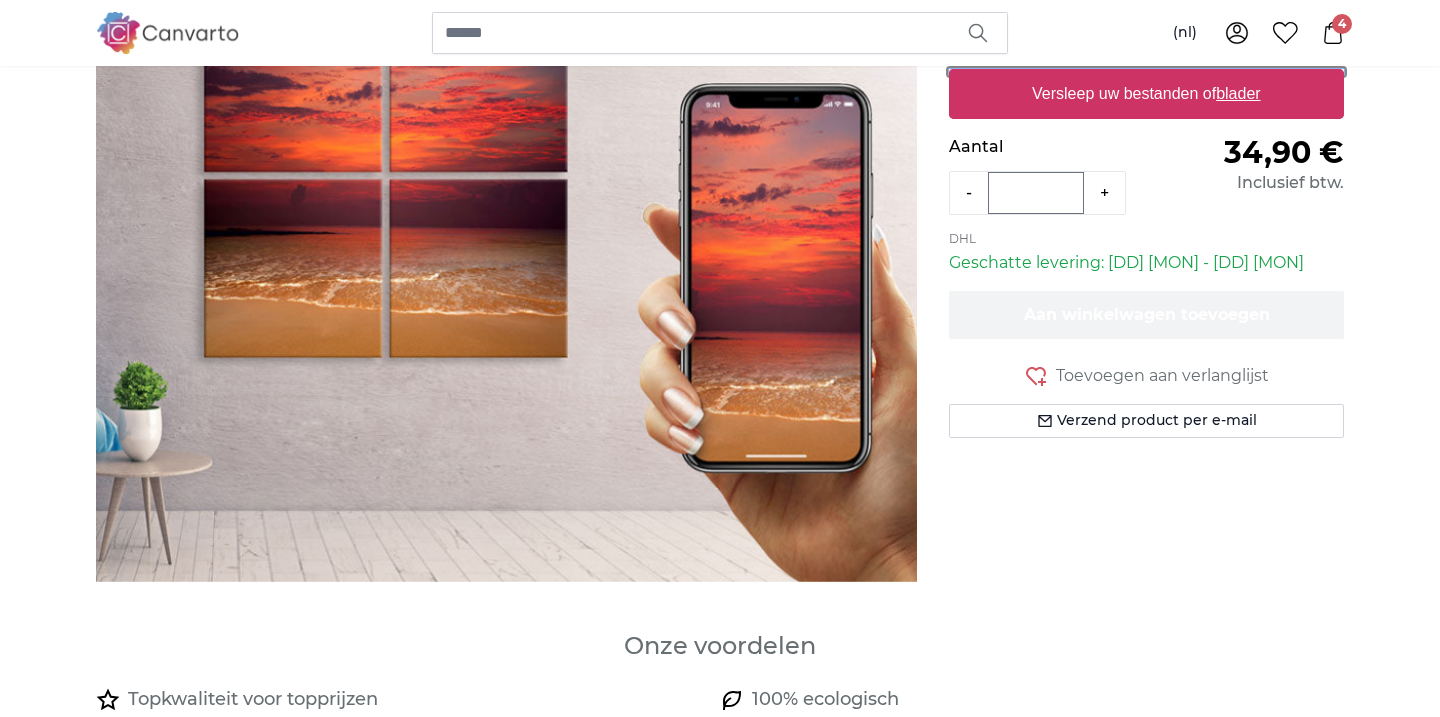 type on "**********" 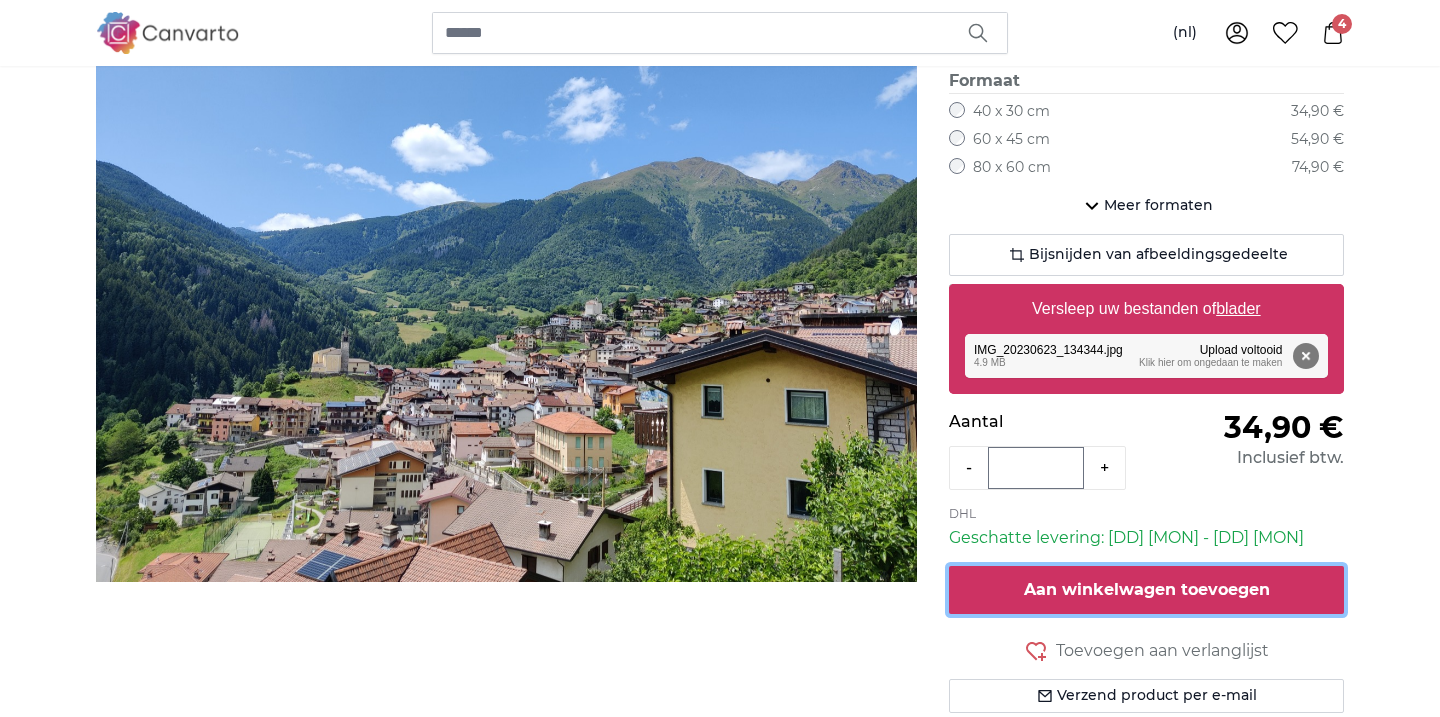 click on "Aan winkelwagen toevoegen" at bounding box center [1147, 589] 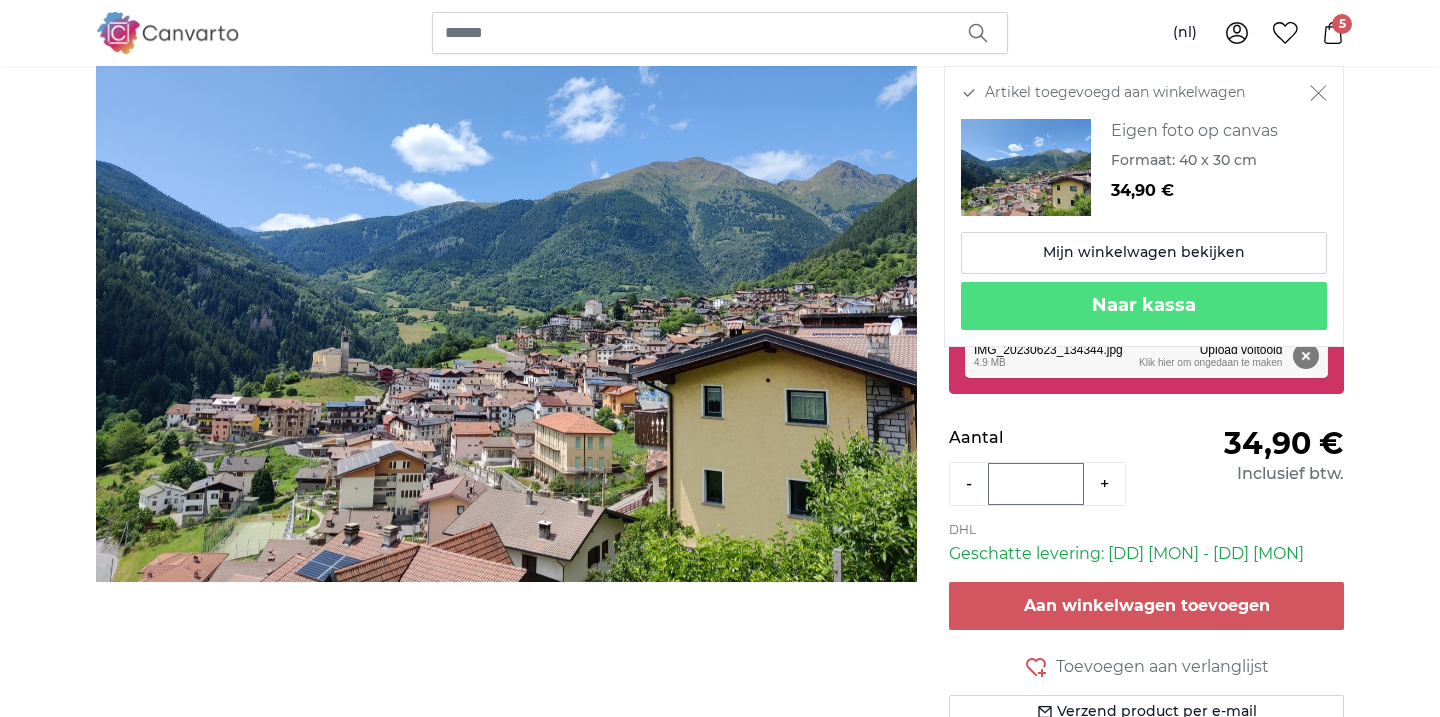 click 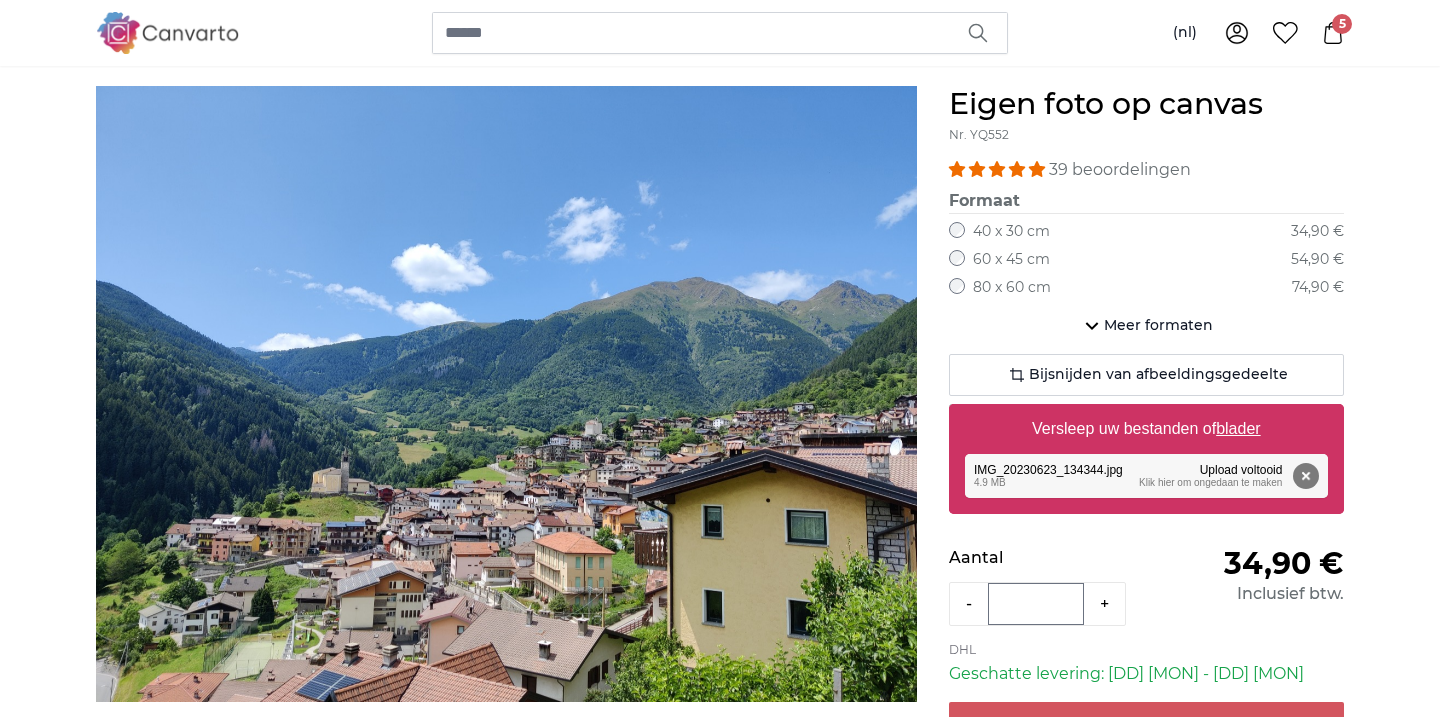 scroll, scrollTop: 159, scrollLeft: 0, axis: vertical 